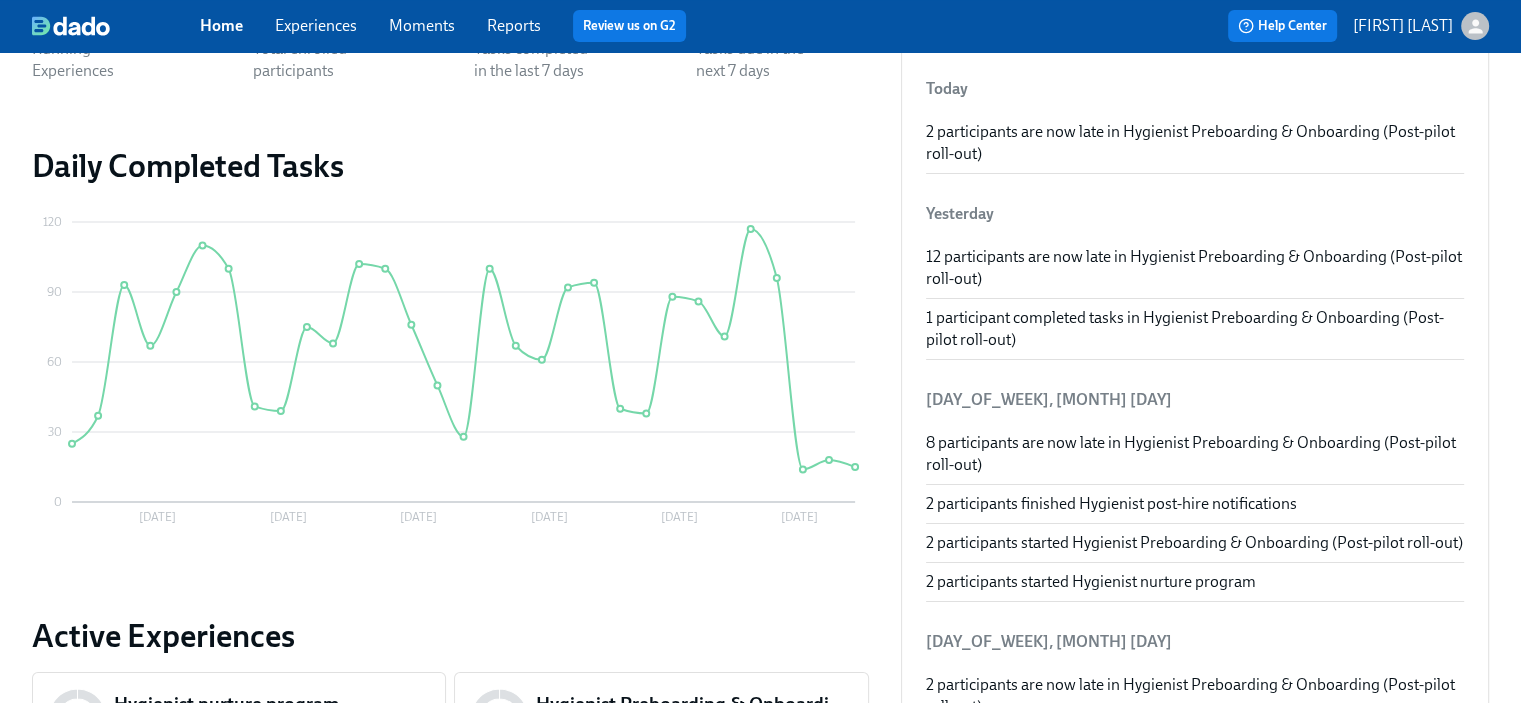 scroll, scrollTop: 700, scrollLeft: 0, axis: vertical 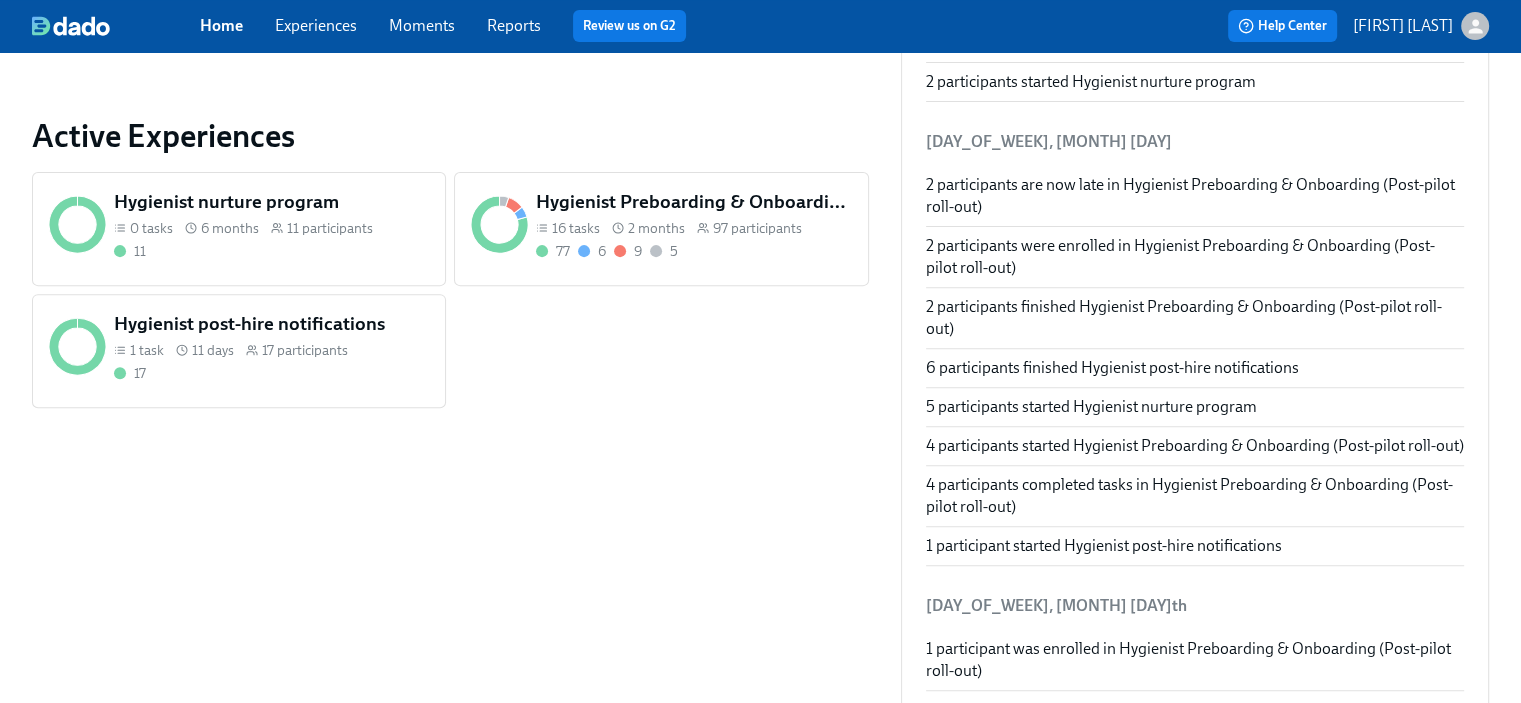 click on "Hygienist Preboarding & Onboarding (Post-pilot roll-out)" at bounding box center [694, 202] 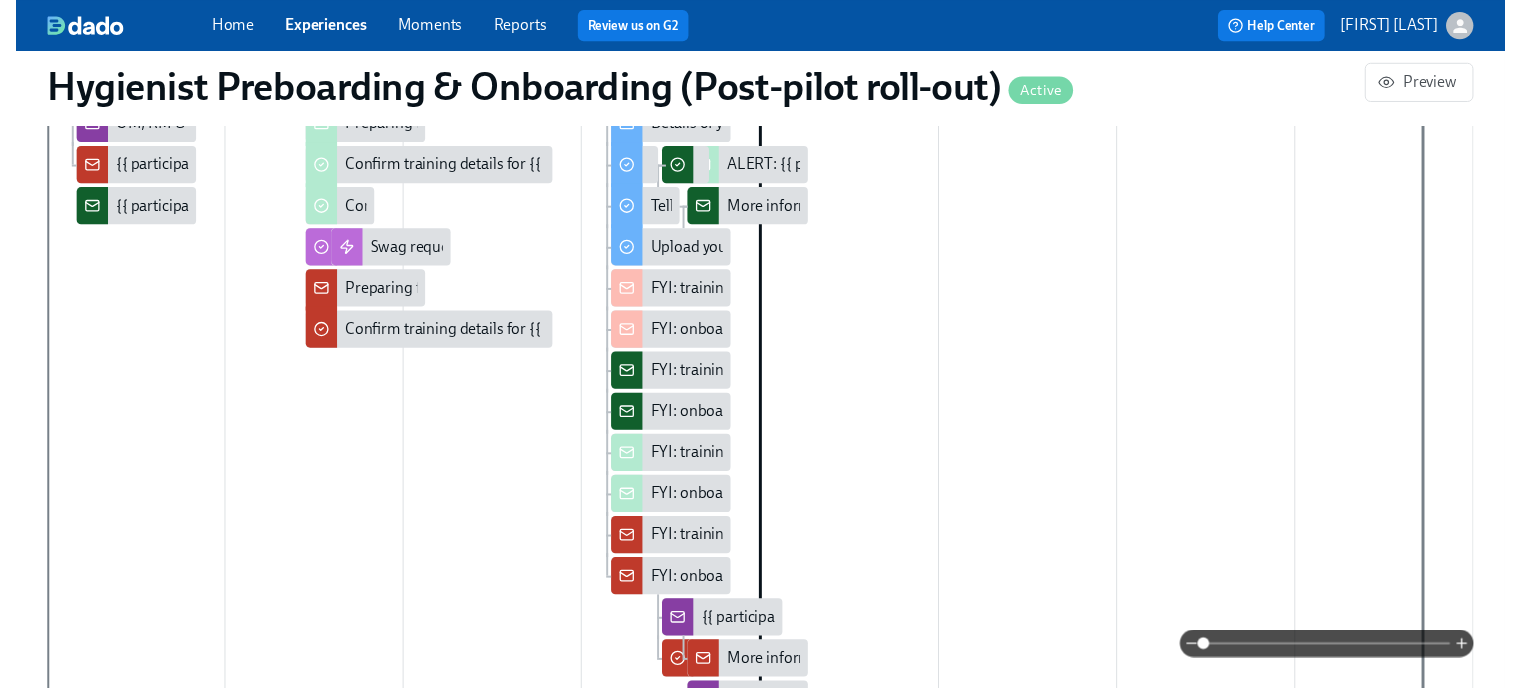 scroll, scrollTop: 0, scrollLeft: 0, axis: both 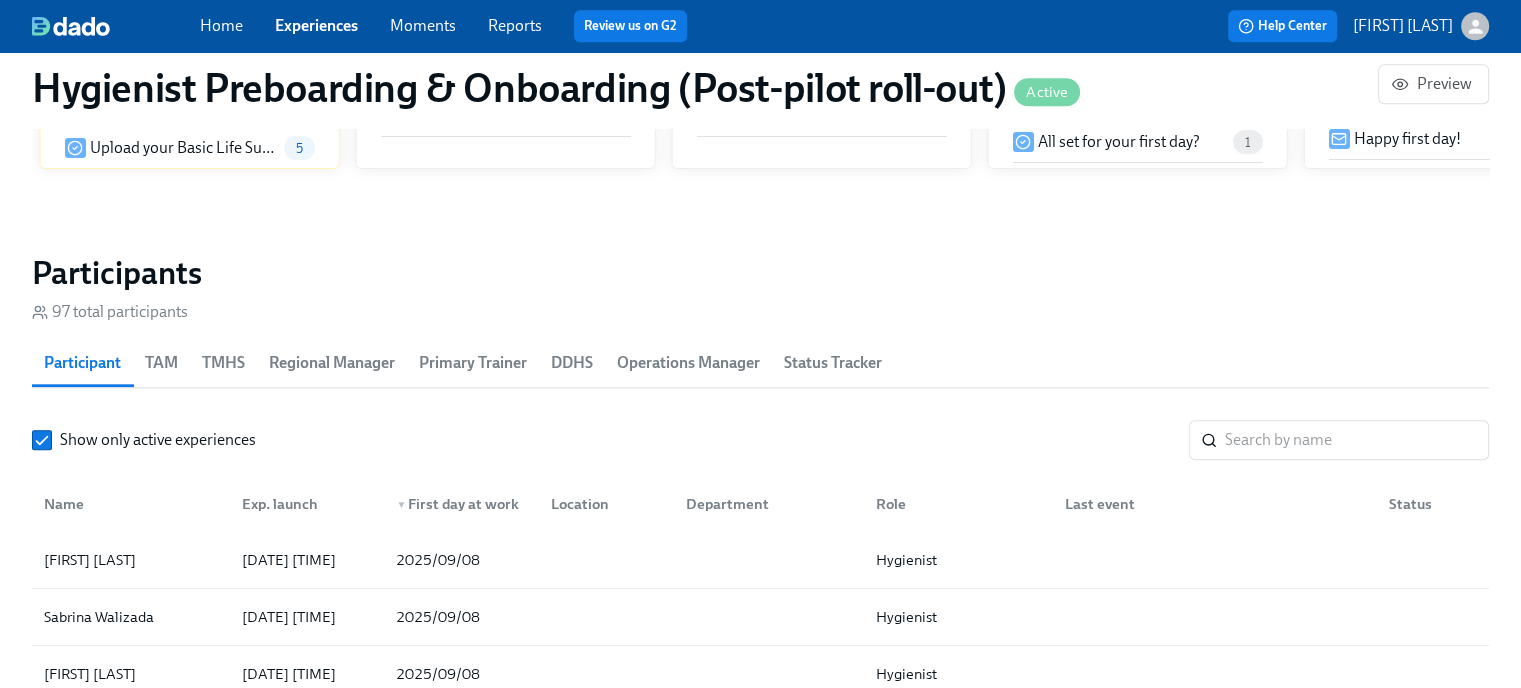 click on "TMHS" at bounding box center [223, 363] 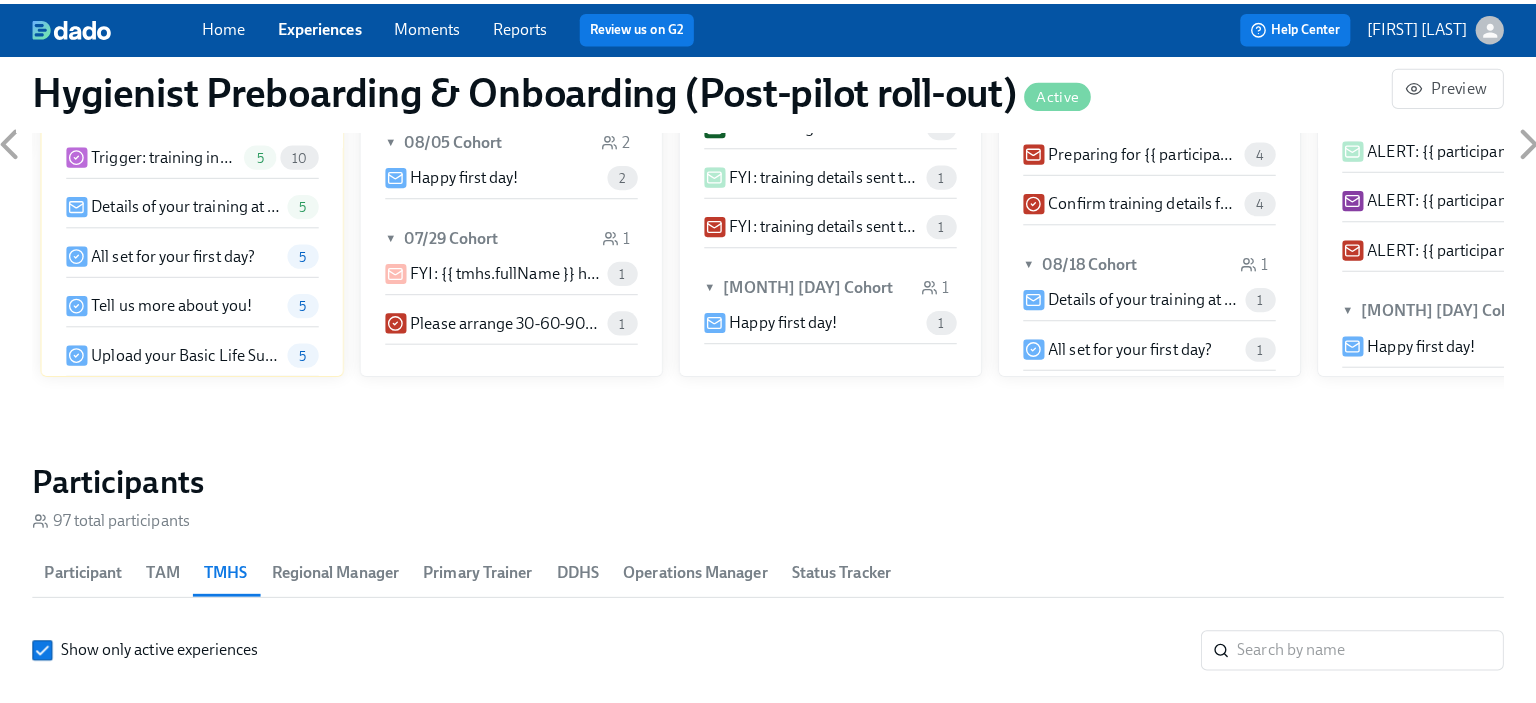 scroll, scrollTop: 2000, scrollLeft: 0, axis: vertical 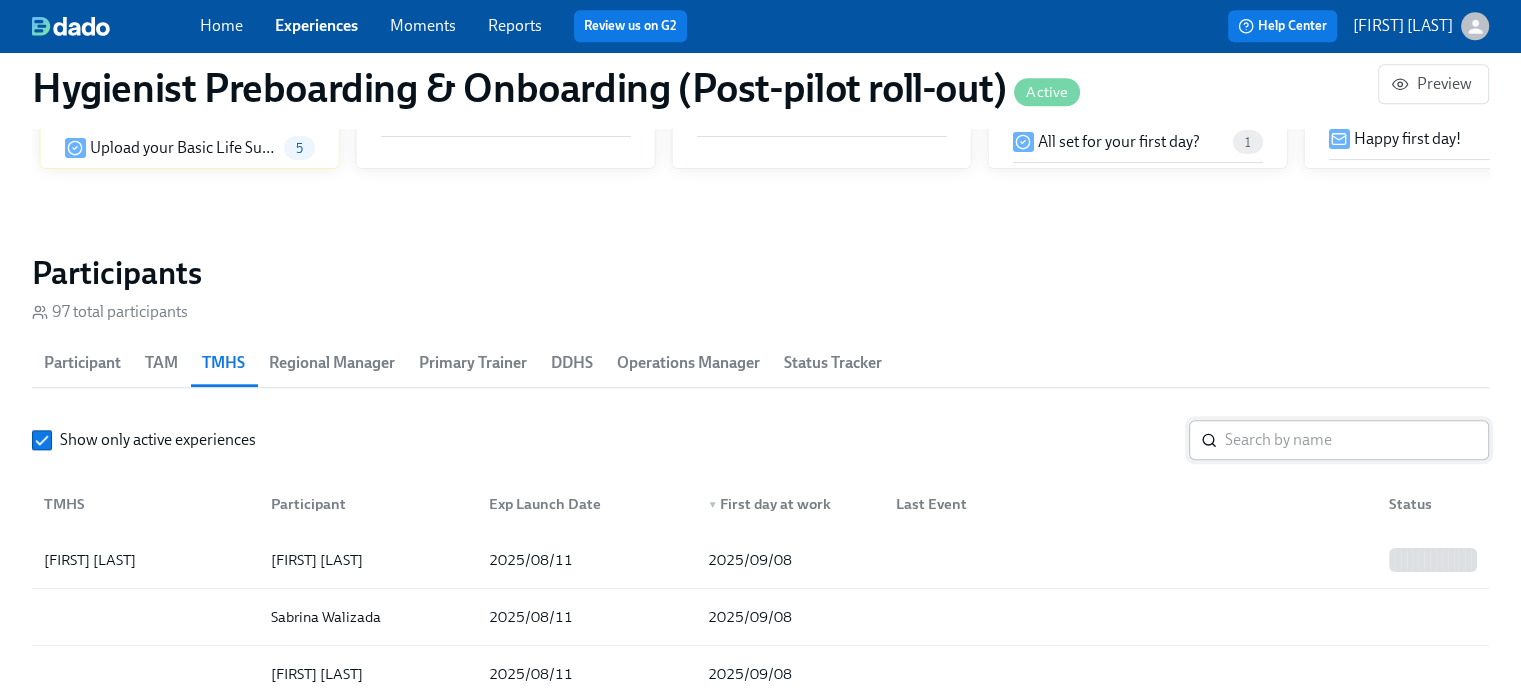 click at bounding box center [1357, 440] 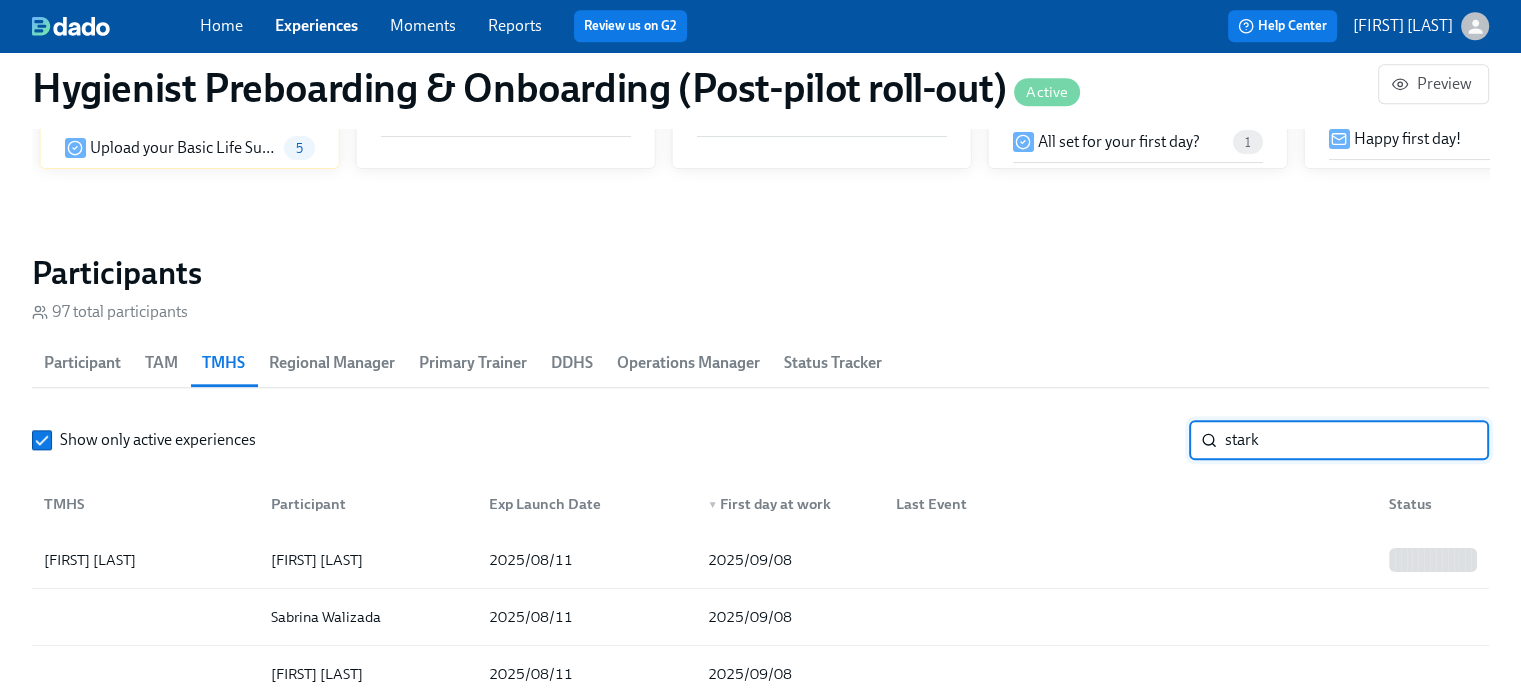 type on "stark" 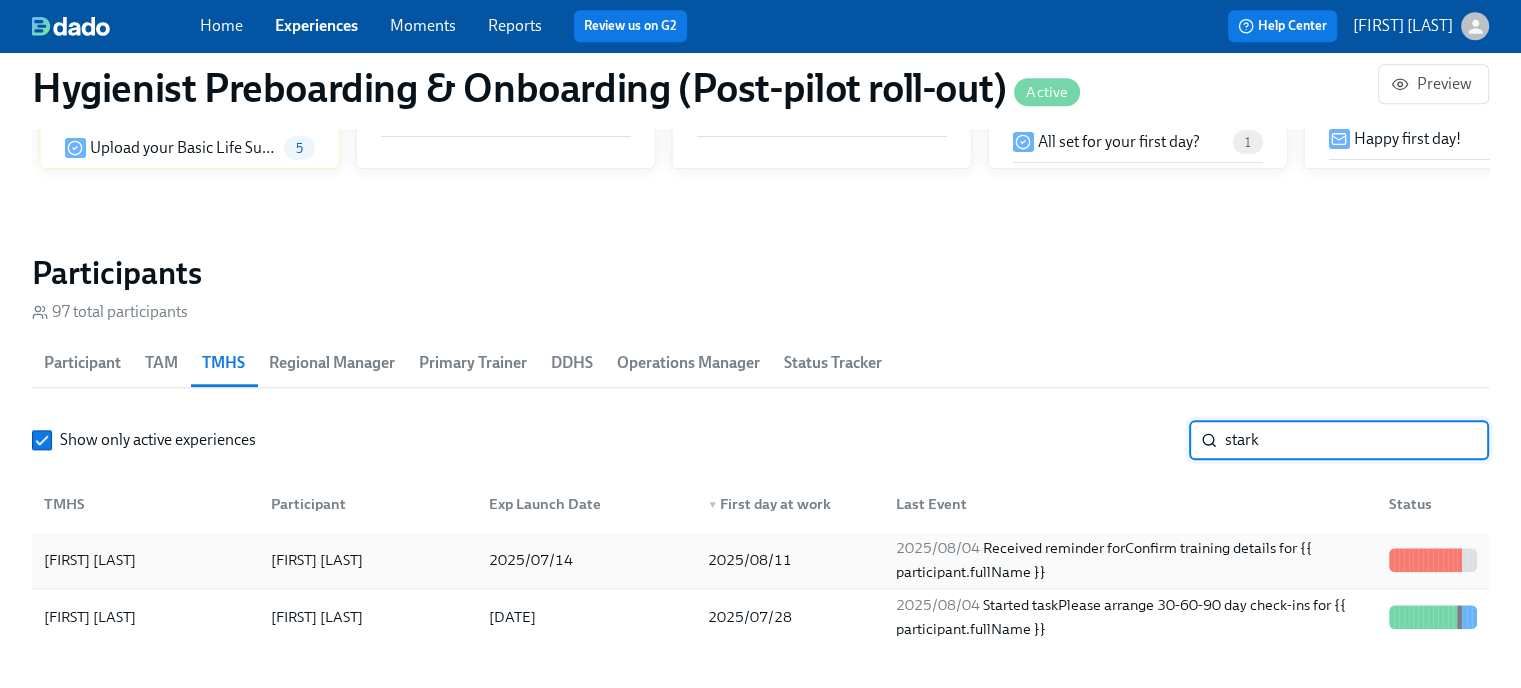 click on "[FIRST] [LAST]" at bounding box center (364, 560) 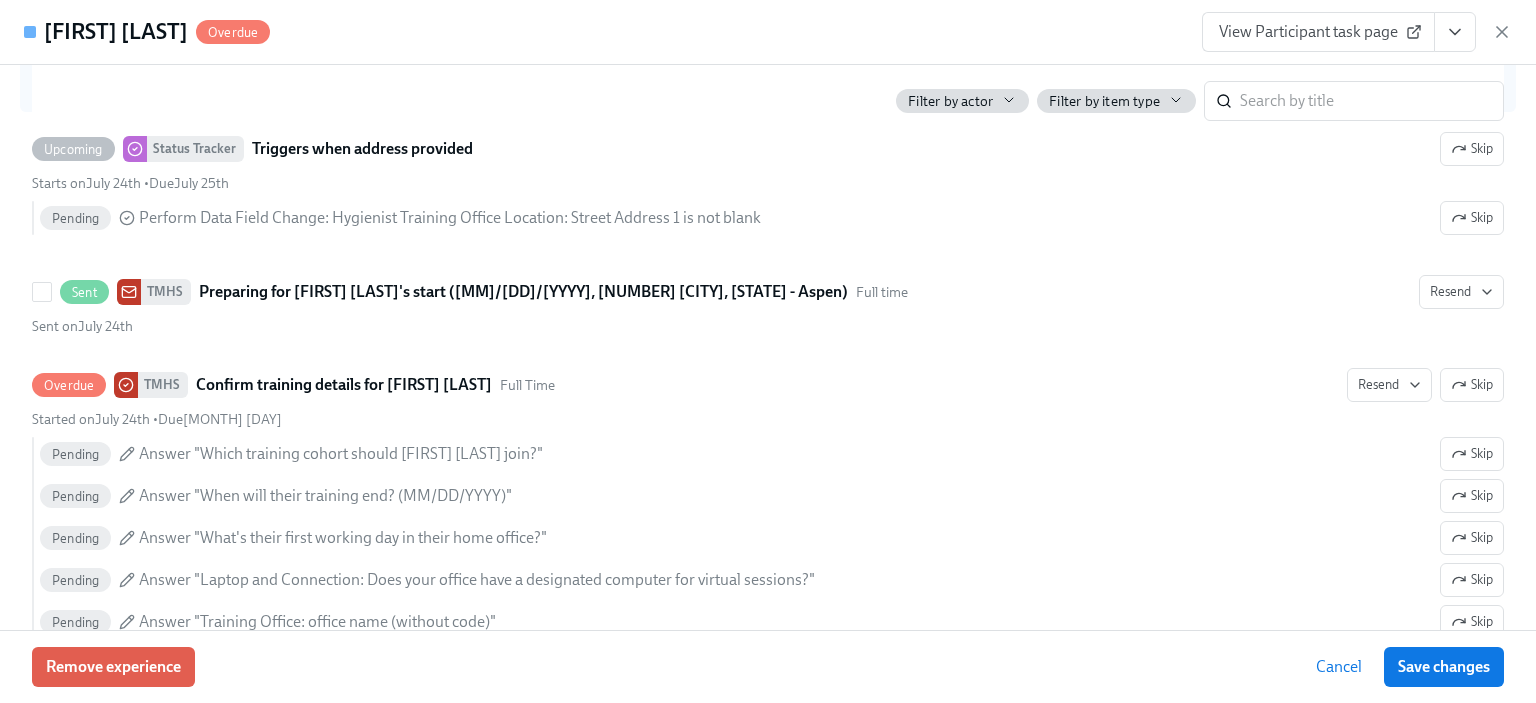 scroll, scrollTop: 838, scrollLeft: 0, axis: vertical 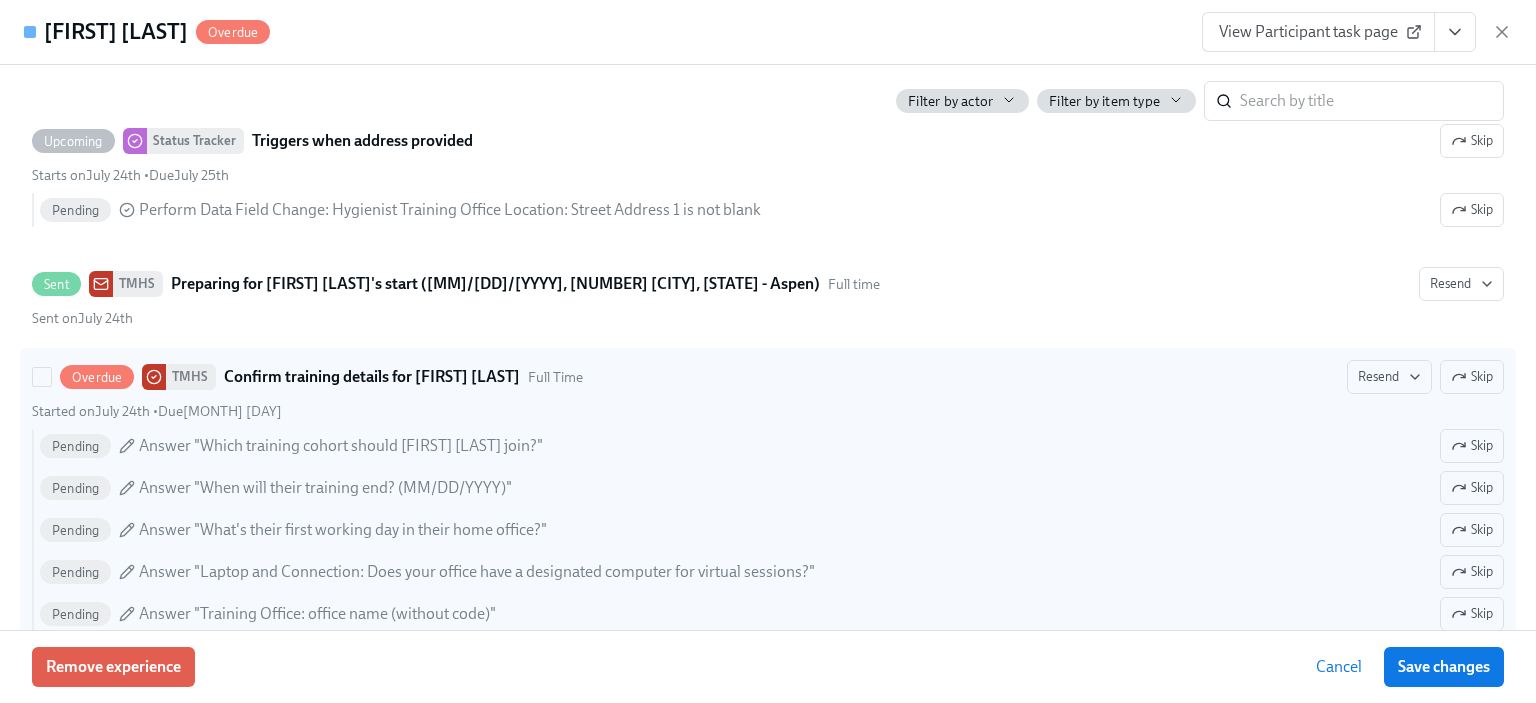 click on "Answer "Which training cohort should [FIRST] [LAST] join?"" at bounding box center [341, 446] 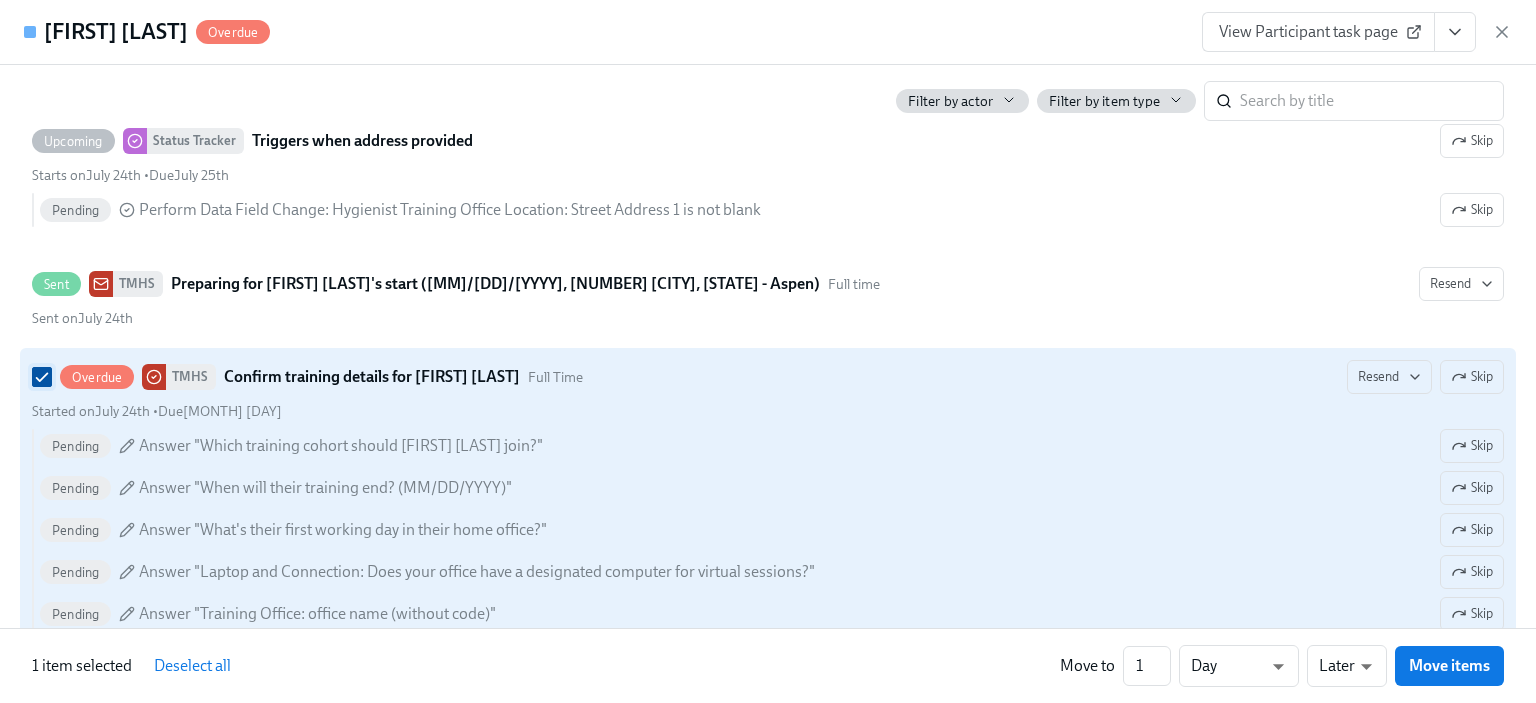 click on "Overdue TMHS Confirm training details for [FIRST] [LAST] Full Time Resend Skip Started on  [MONTH] [DAY]th   •  Due  [MONTH] [DAY]   Pending Answer "Which training cohort should [FIRST] [LAST] join?" Skip Pending Answer "When will their training end? ([MM]/[DD]/[YYYY])" Skip Pending Answer "What's their first working day in their home office?" Skip Pending Answer "Laptop and Connection: Does your office have a designated computer for virtual sessions?" Skip Pending Answer "Training Office: office name (without code)" Skip Pending Answer "Training Office: office code" Skip Pending Answer "Training Office: street address" Skip Pending Answer "Training Office: [CITY]" Skip Pending Answer "Training Office: [STATE]" Skip Pending Answer "Training Office: Zip code" Skip Pending Answer "Training Office: [PHONE]" Skip Pending Answer "What are the office hours of this location? Please include the time to be present for huddle" Skip Pending Answer "Primary Trainer's full name" Skip Pending Skip Pending [ Optional ] Skip" at bounding box center [42, 377] 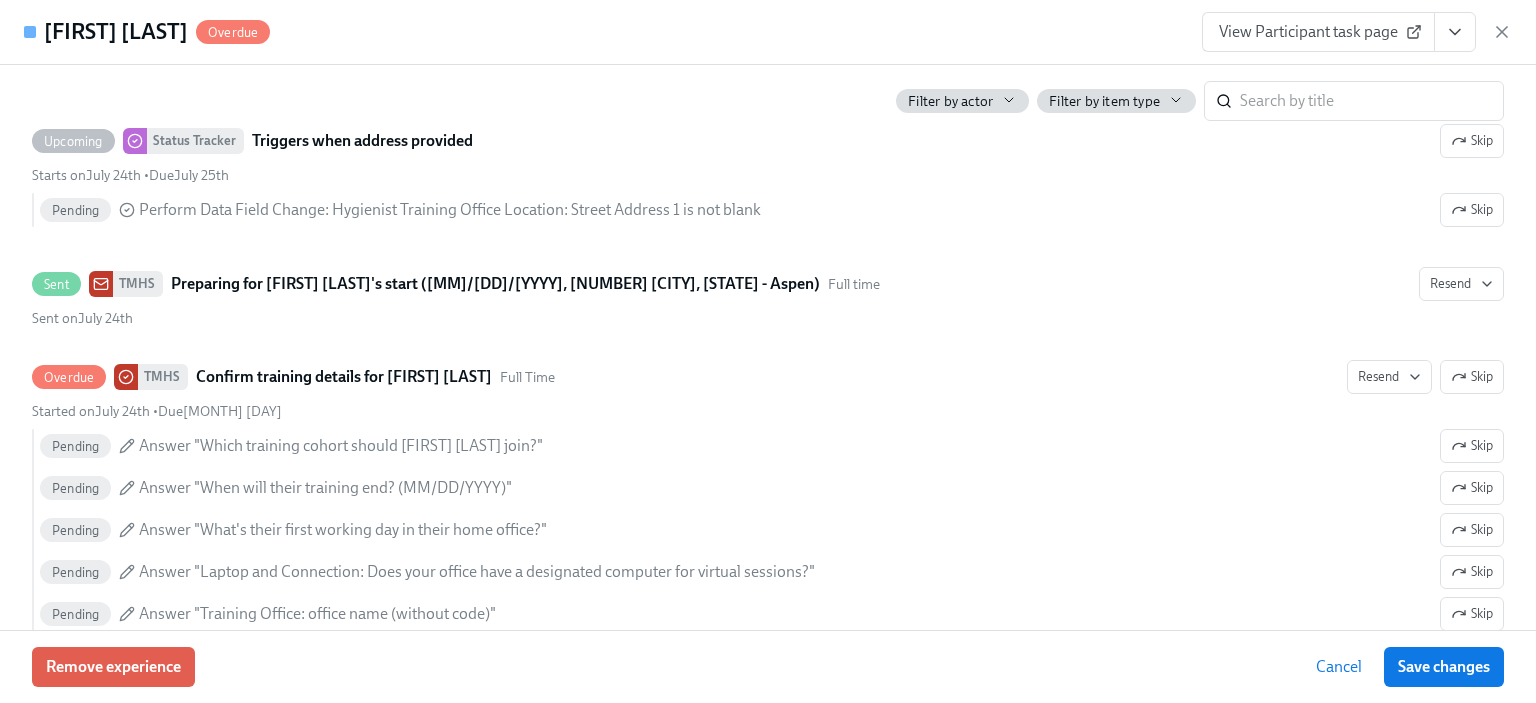 scroll, scrollTop: 2242, scrollLeft: 0, axis: vertical 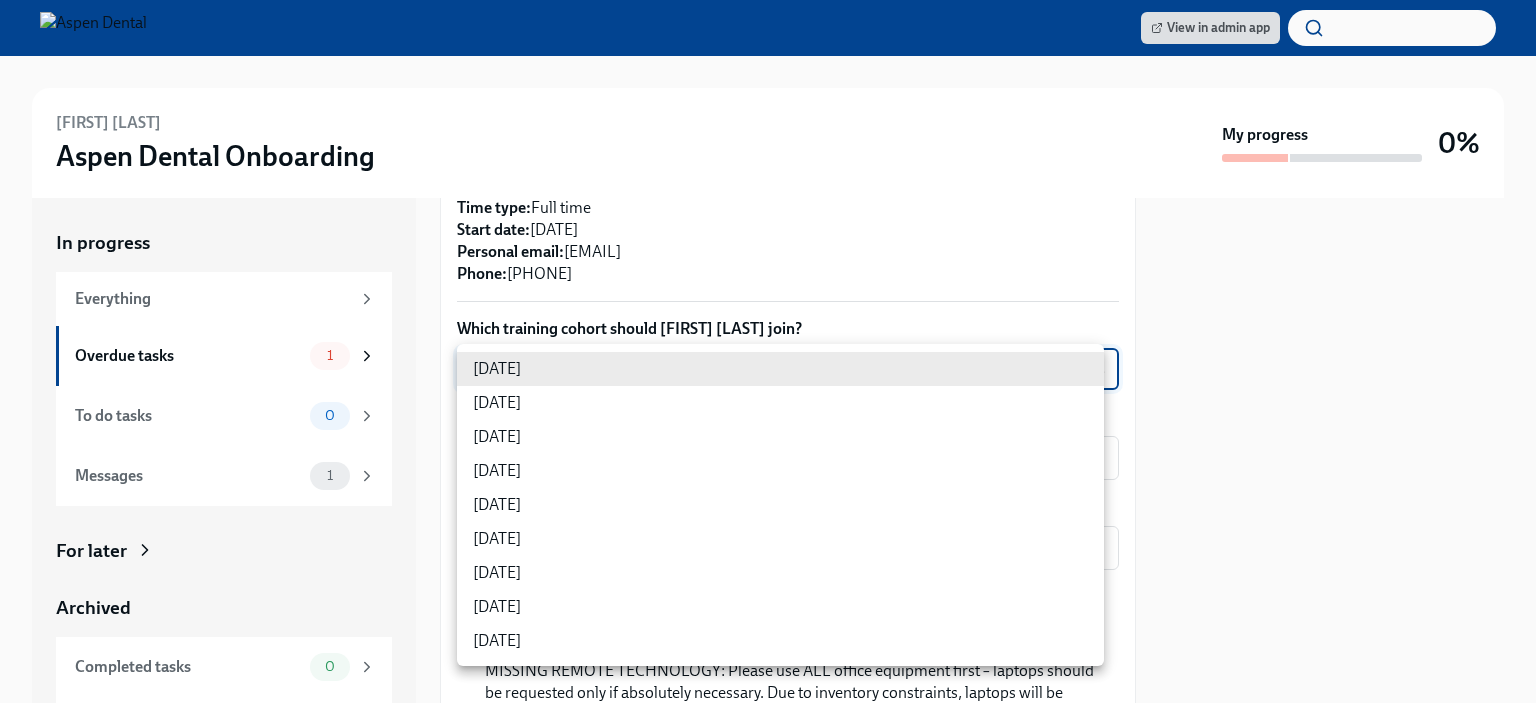 click on "Confirm training details for [FIRST] [LAST] Overdue Due  a day ago Preparing for [FIRST] [LAST]'s start ([DATE], [NUMBER] [CITY], [STATE] - [CITY]) Dear [NAME],
This is a friendly reminder that [FIRST] [LAST] will be starting work shortly as a [JOB TITLE]... Please provide a few extra details so we can
register [FIRST] for their virtual onboarding
tailor the info Dado sends to them about their training
order their new hire kit to be delivered to the right place
The training details are scheduled to be sent to [FIRST] 1 week before their startdate. Please provide the info requested below ahead of that point. Here's a reminder of the key details about this new hire:
New hire name:  [FIRST] [LAST]
Job title:  [JOB TITLE]
Office location:  [NUMBER] [CITY], [STATE] - [CITY]
Time type:  Full time
Start date:  [DATE]" at bounding box center [768, 351] 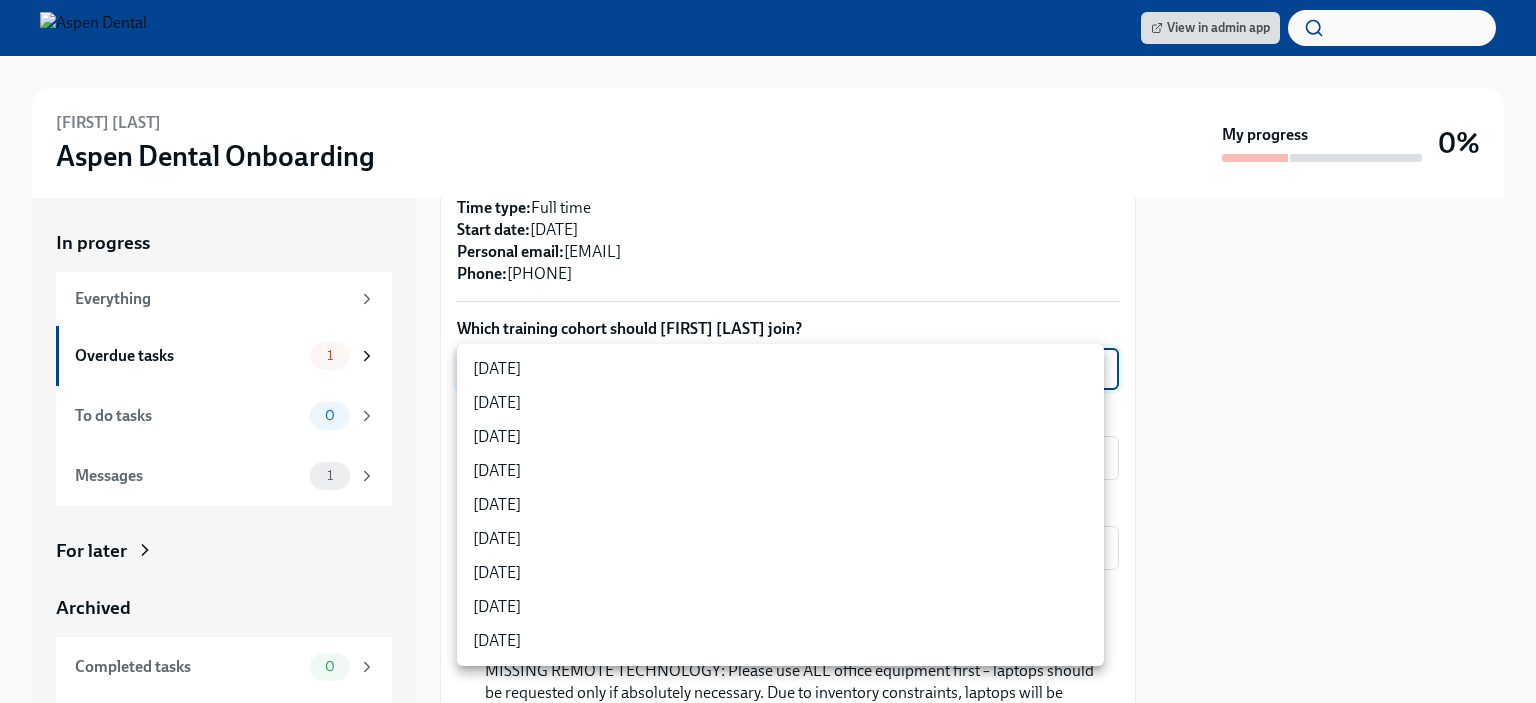 click on "8/6/2025" at bounding box center [780, 403] 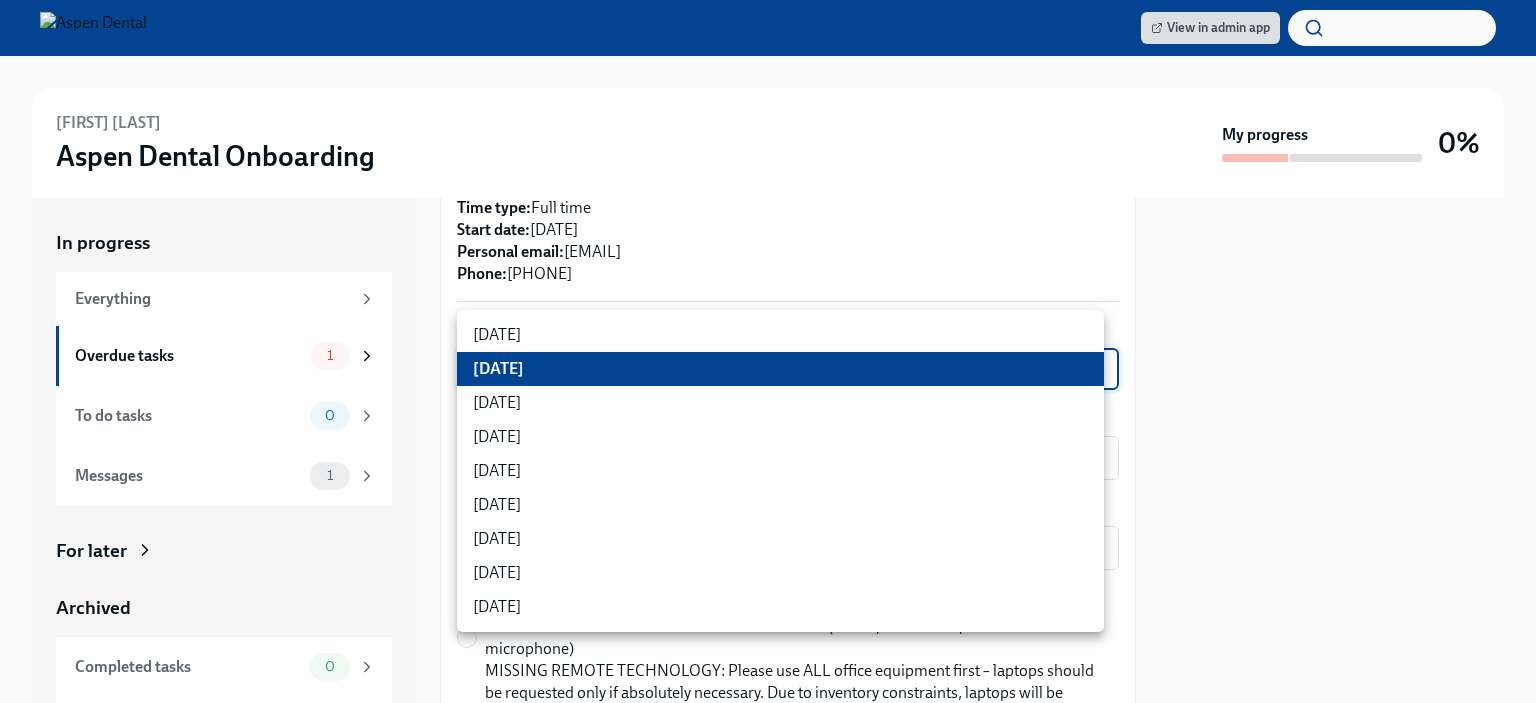 click on "View in admin app Katlyn Radkay Aspen Dental Onboarding My progress 0% In progress Everything Overdue tasks 1 To do tasks 0 Messages 1 For later Archived Completed tasks 0 Messages 0 Confirm training details for Katlyn Radkay Overdue Due  a day ago Preparing for Katlyn Radkay's start (08/11/2025, 1445 Chattanooga, TN - Aspen) Dear Ariel,
This is a friendly reminder that Katlyn Radkay will be starting work shortly as a Hygie... Please provide a few extra details so we can
register Katlyn for their virtual onboarding
tailor the info Dado sends to them about their training
order their new hire kit to be delivered to the right place
The training details are scheduled to be sent to Katlyn 1 week before their startdate. Please provide the info requested below ahead of that point. Here's a reminder of the key details about this new hire:
New hire name:  Katlyn Radkay
Job title:  Hygienist
Office location:  1445 Chattanooga, TN - Aspen
Time type:  Full time
Start date:  08/11/2025" at bounding box center (768, 351) 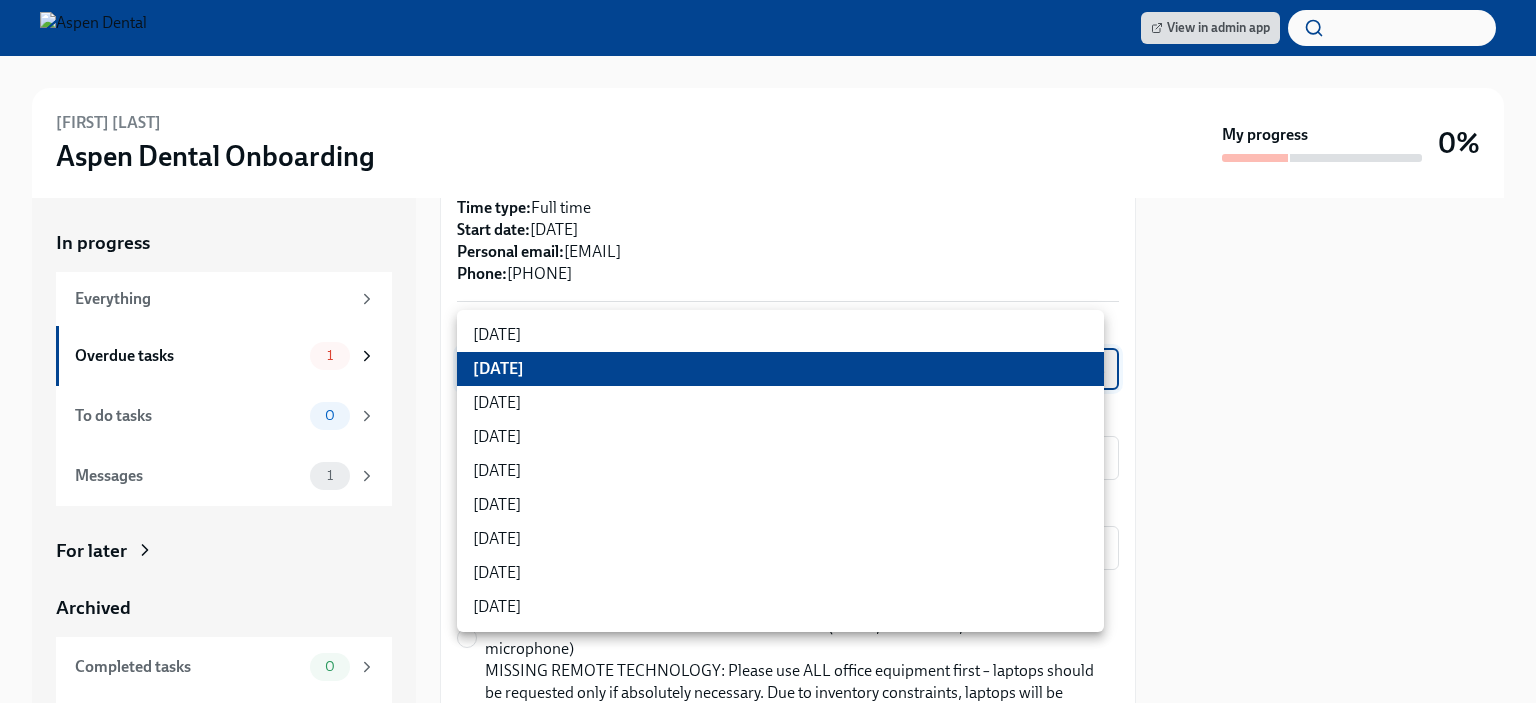 type on "sH0Qd4ANU" 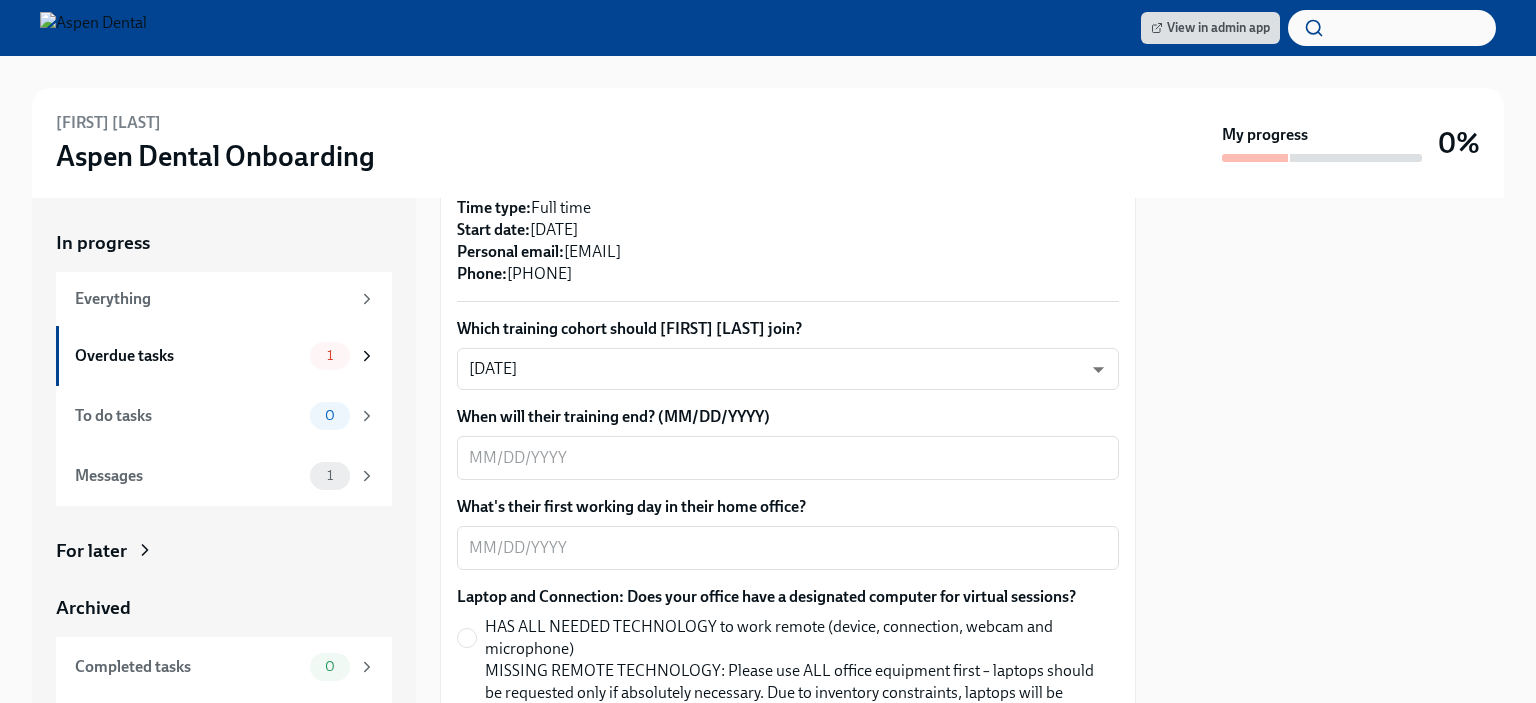 click on "Here's a reminder of the key details about this new hire:
New hire name:  Katlyn Radkay
Job title:  Hygienist
Office location:  1445 Chattanooga, TN - Aspen
Time type:  Full time
Start date:  08/11/2025
Personal email:  kradkay@gmail.com
Phone:  2197309107" at bounding box center [788, 197] 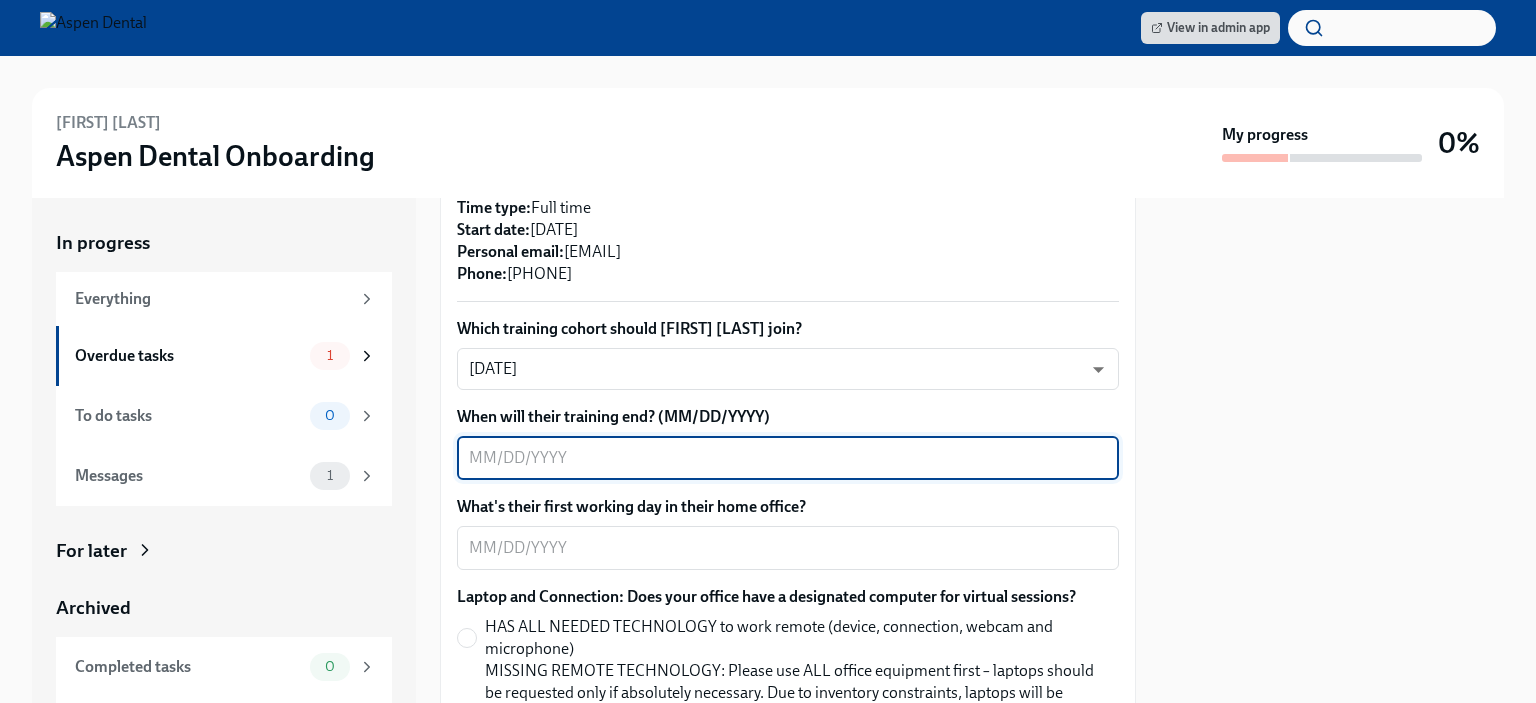 click on "When will their training end? (MM/DD/YYYY)" at bounding box center [788, 458] 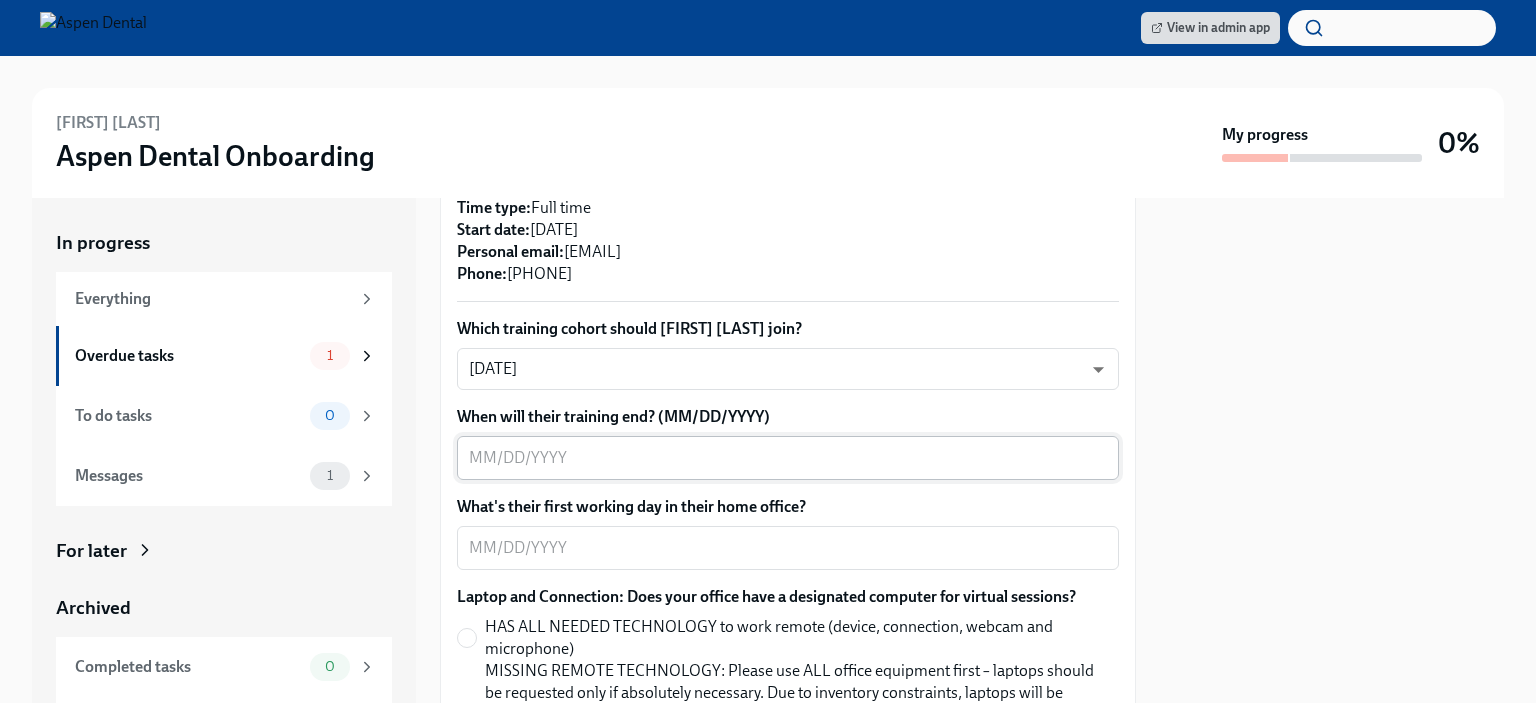 click on "When will their training end? (MM/DD/YYYY)" at bounding box center (788, 458) 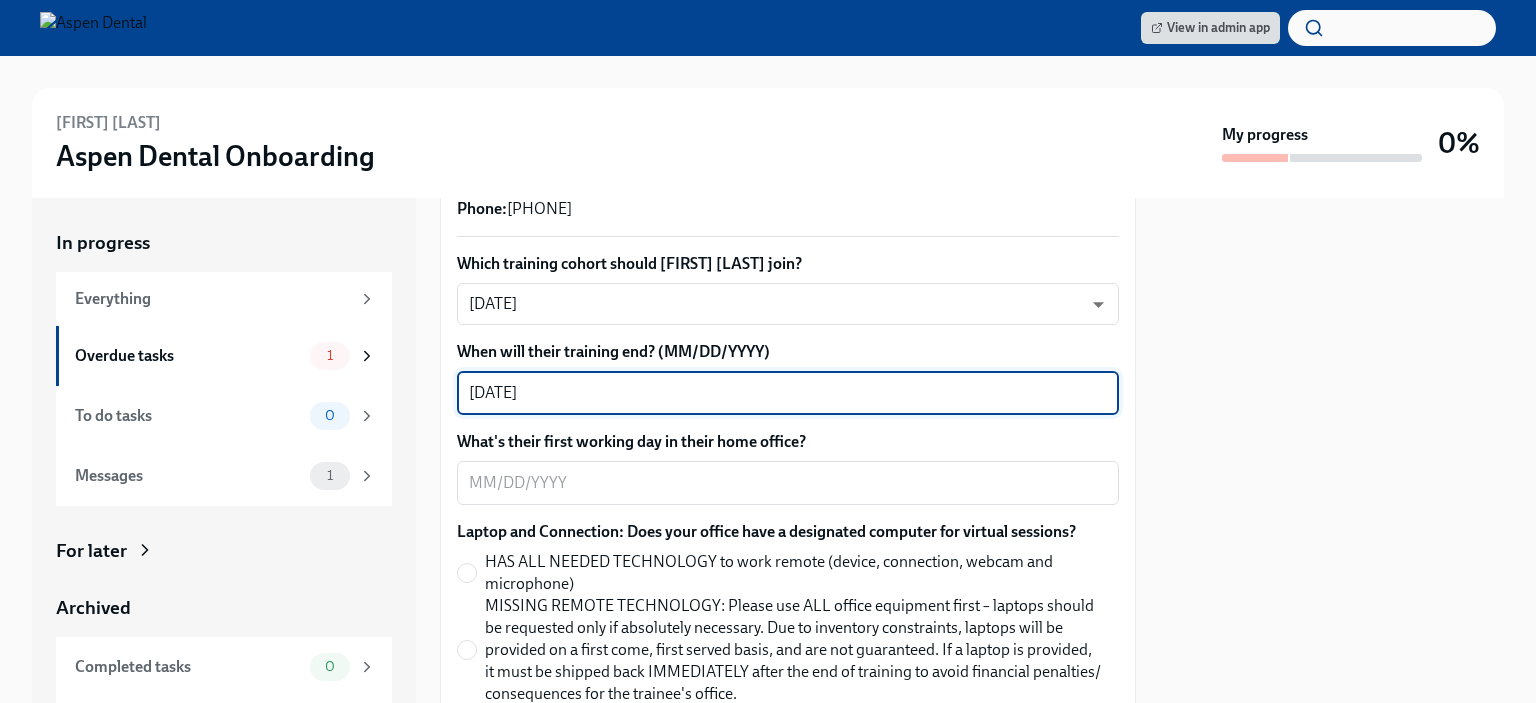 scroll, scrollTop: 700, scrollLeft: 0, axis: vertical 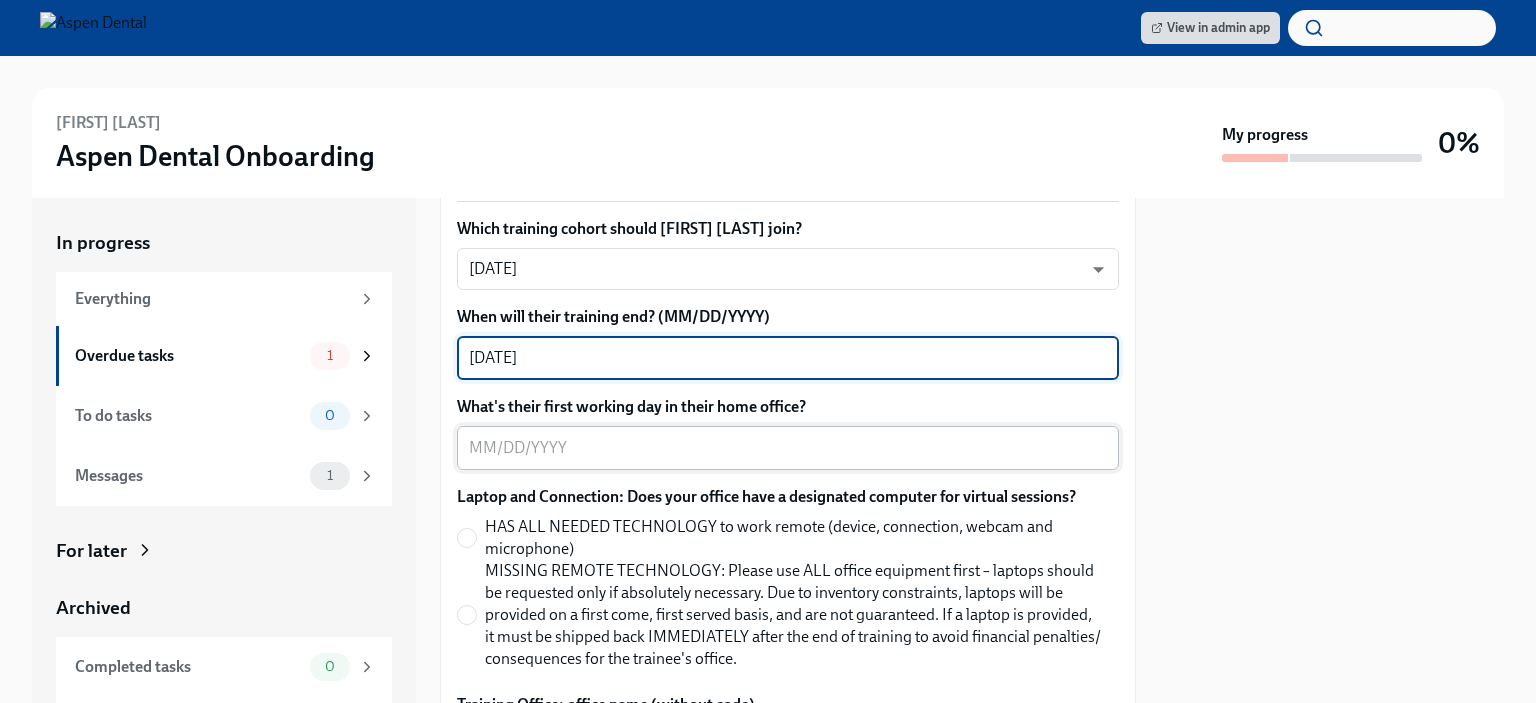 type on "8/22/2025" 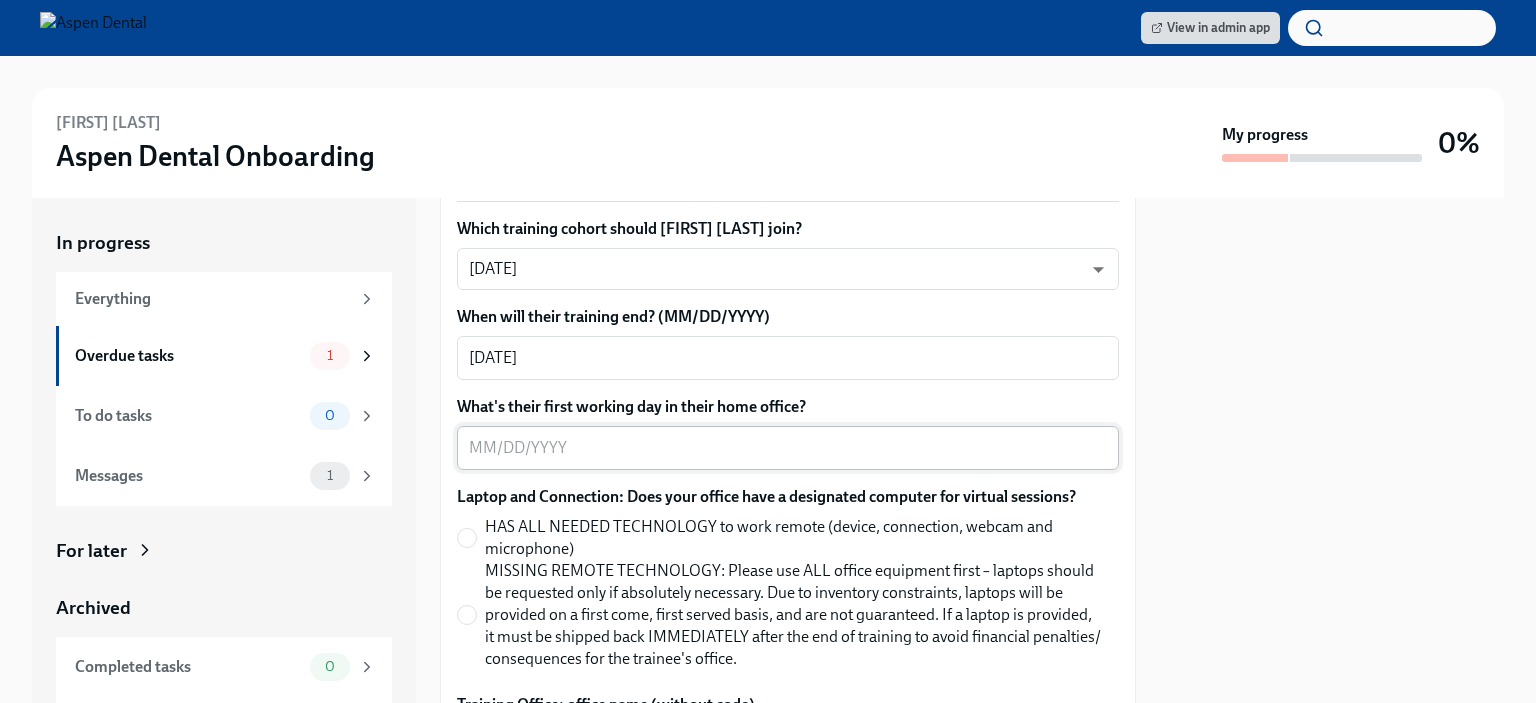 click on "What's their first working day in their home office?" at bounding box center [788, 448] 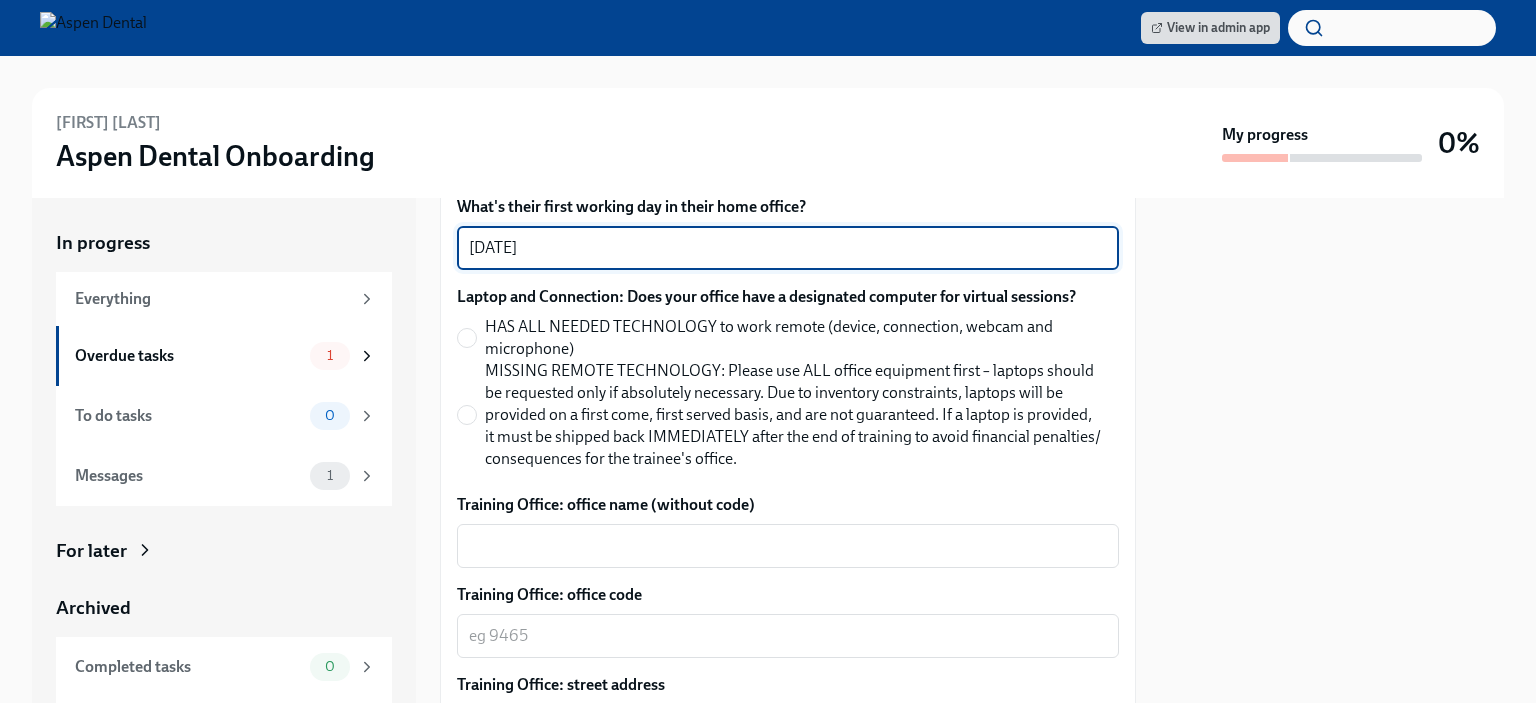 scroll, scrollTop: 1000, scrollLeft: 0, axis: vertical 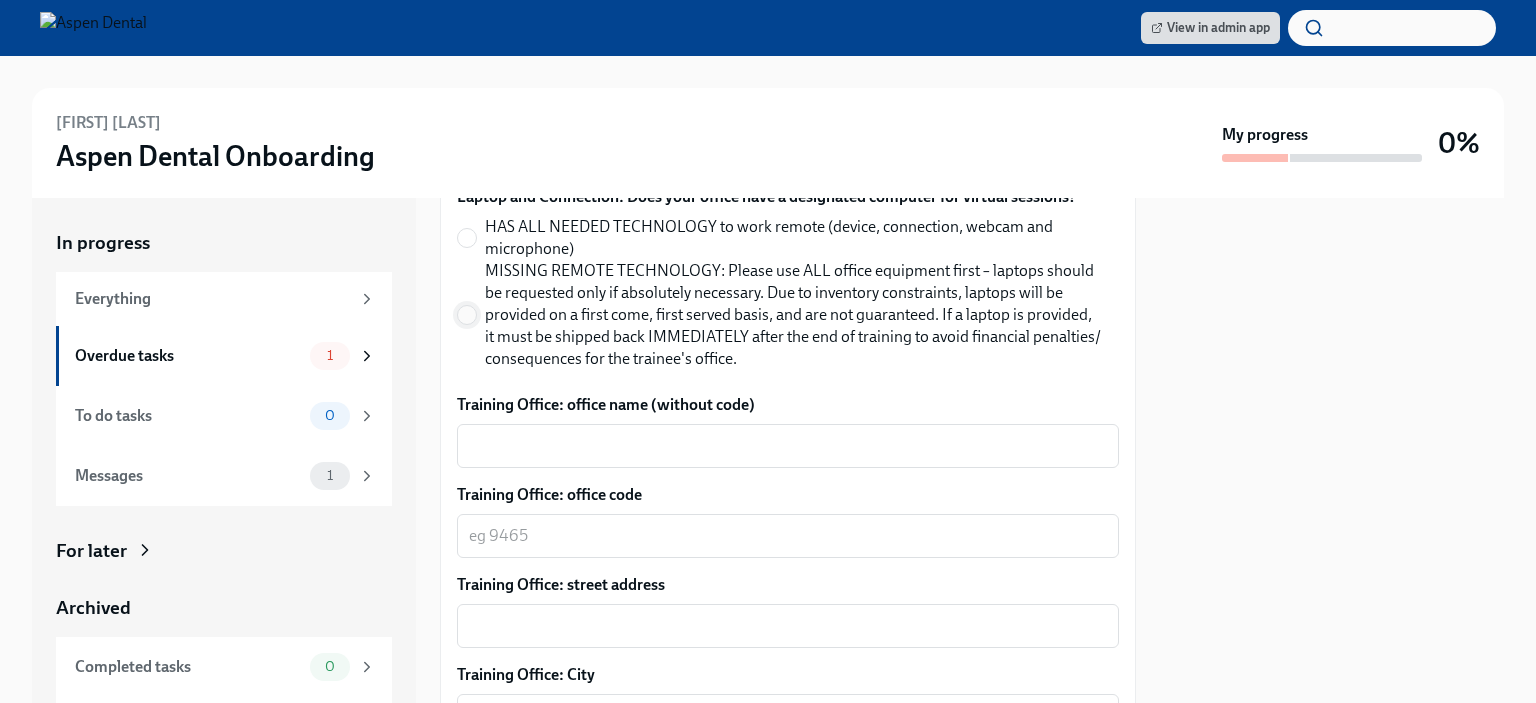 type on "8/25/2025" 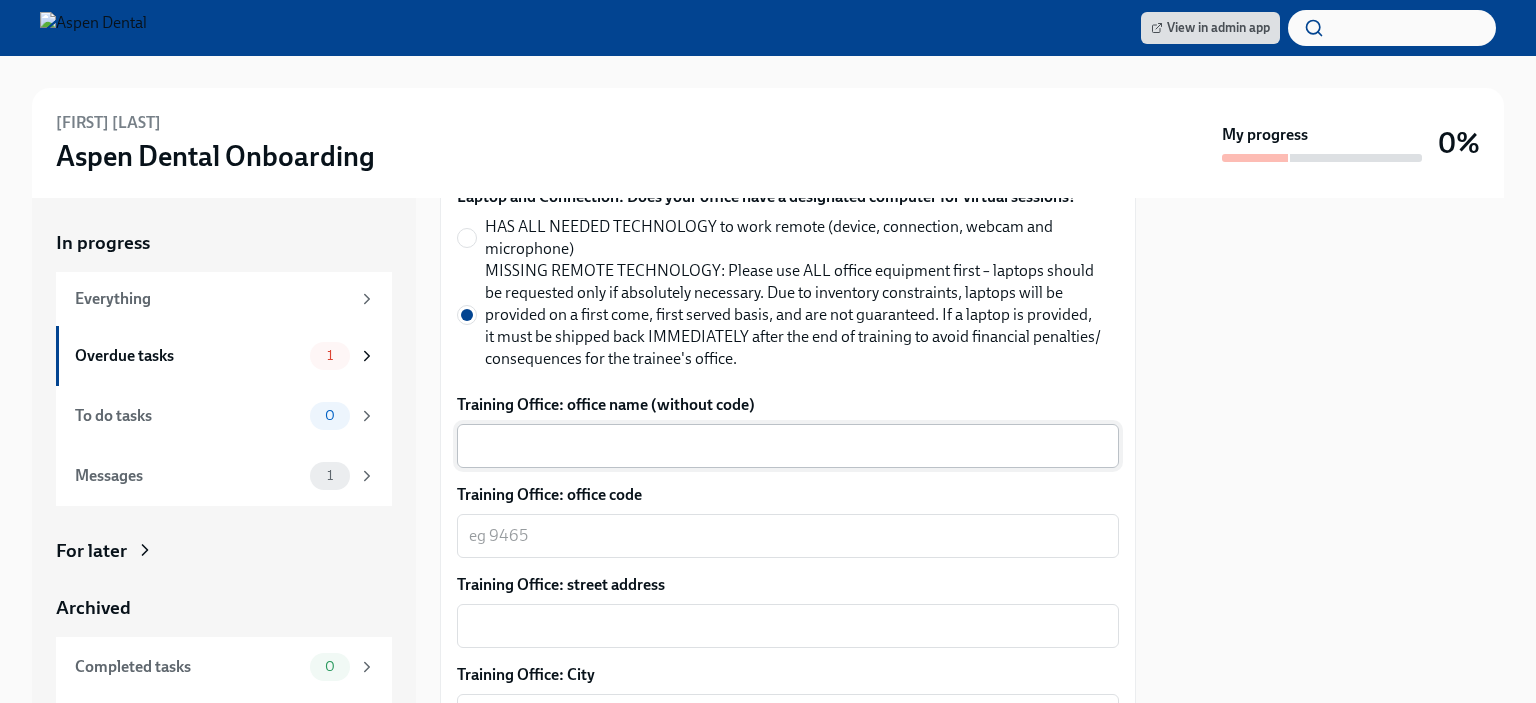 click on "Training Office: office name (without code)" at bounding box center (788, 446) 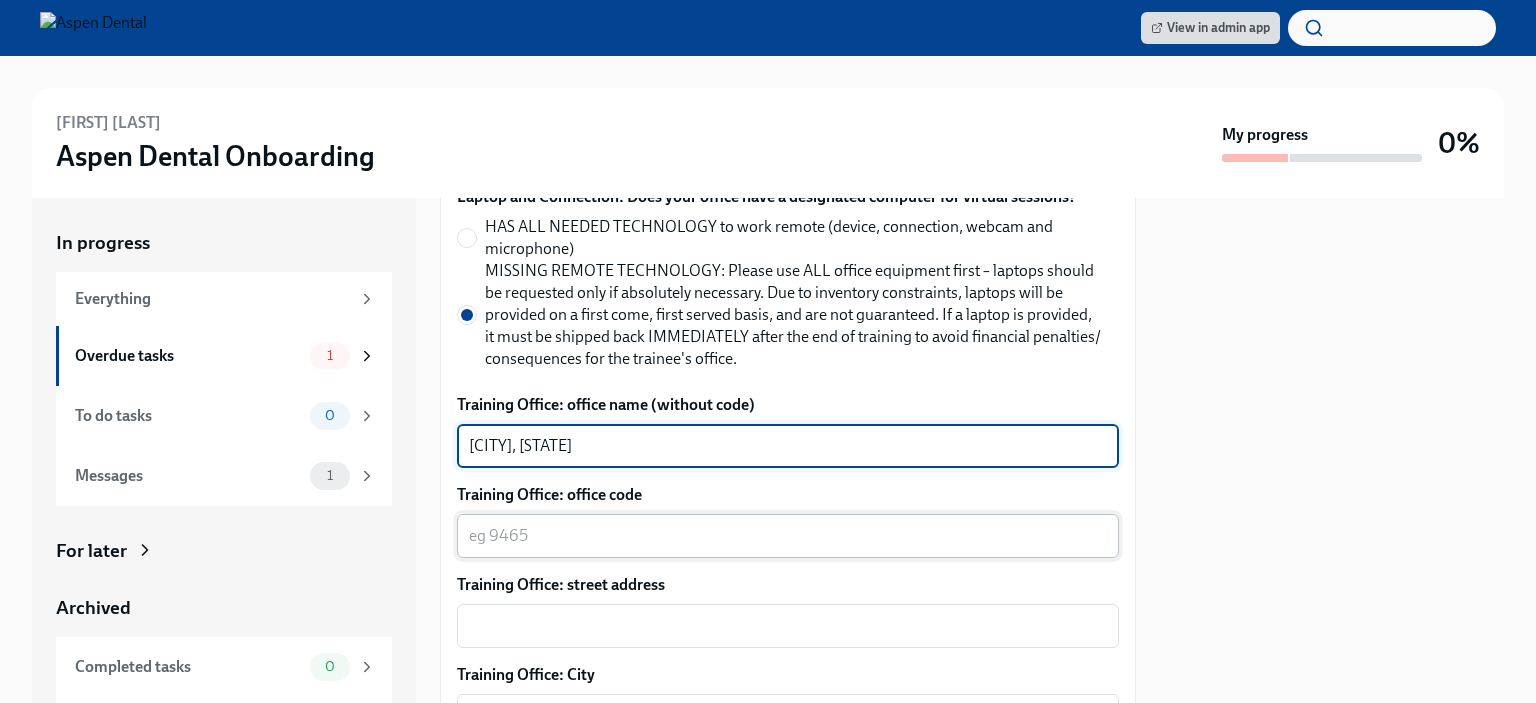 type on "McMinnville, TN" 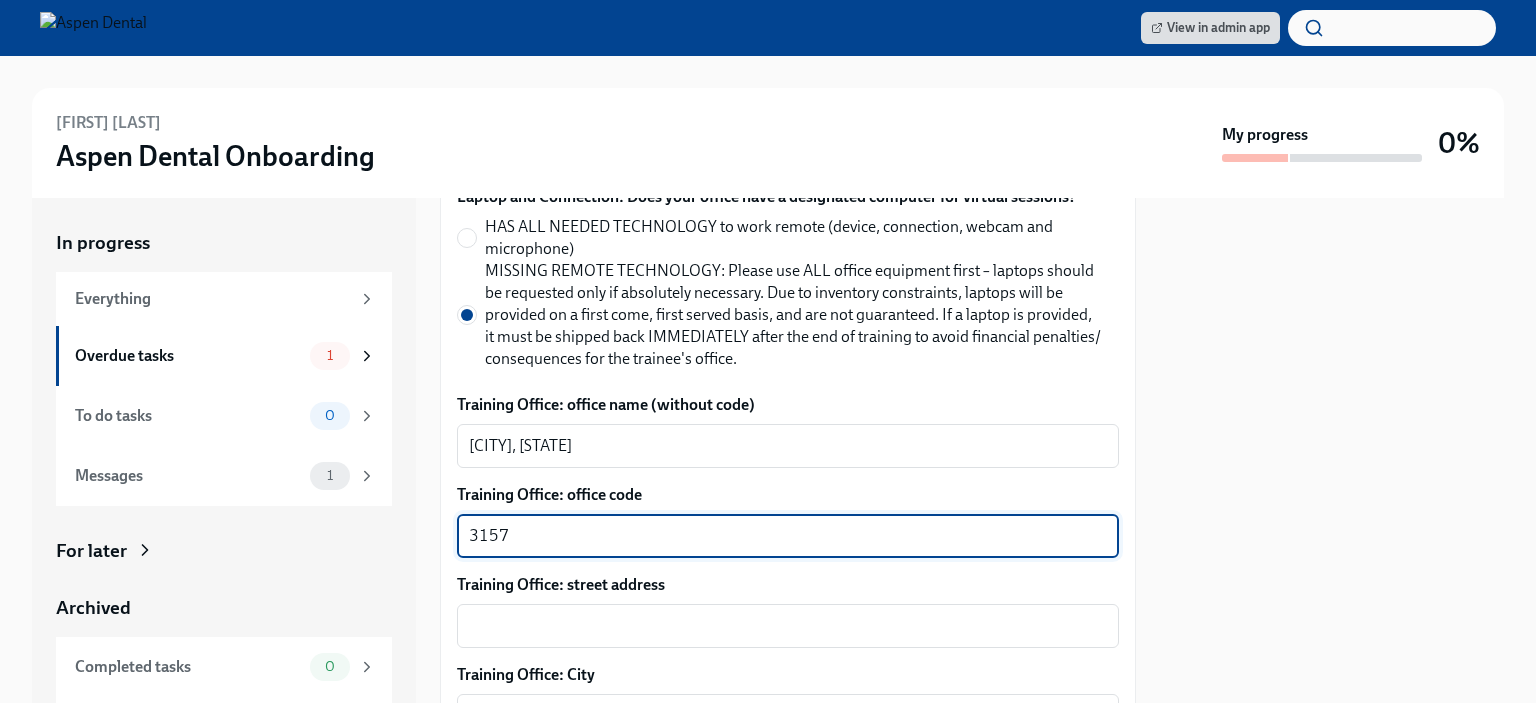 scroll, scrollTop: 1100, scrollLeft: 0, axis: vertical 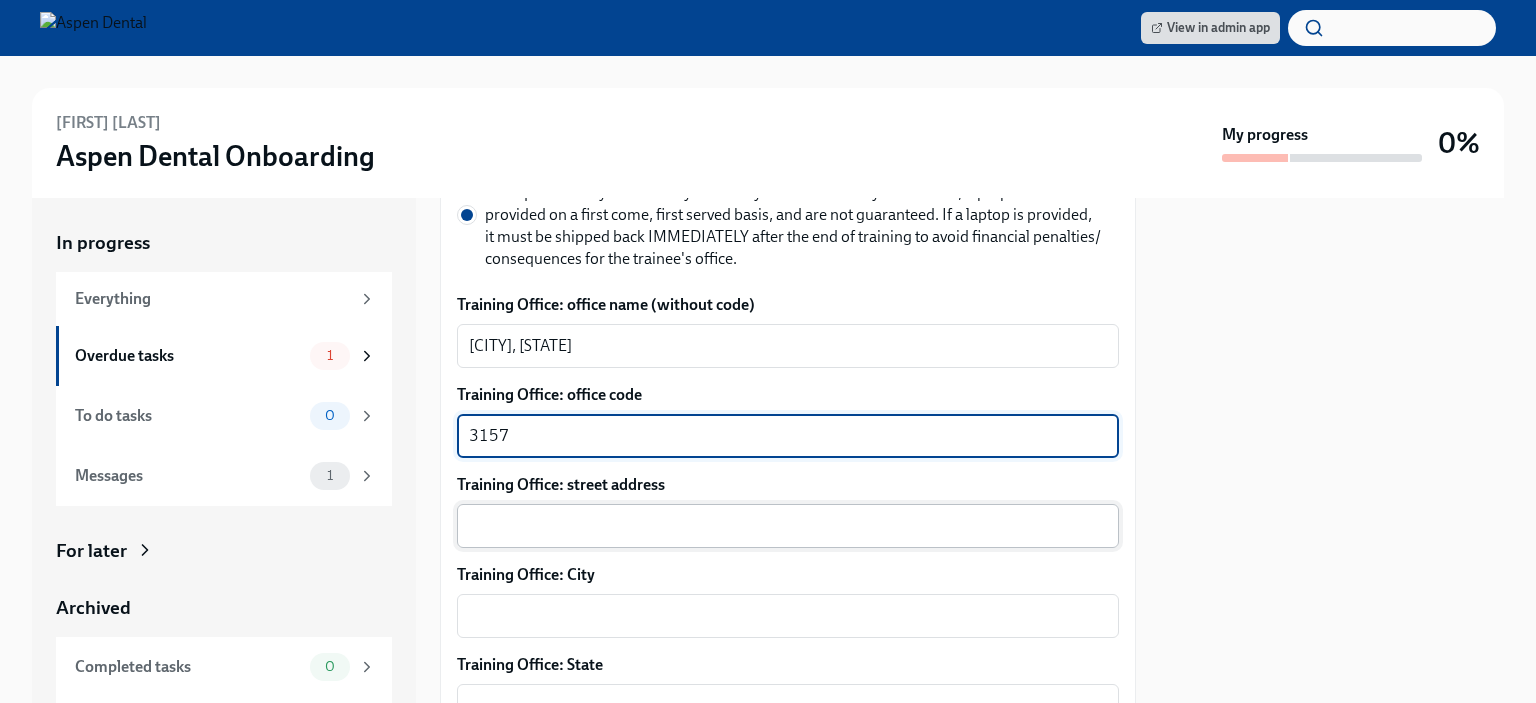 type on "3157" 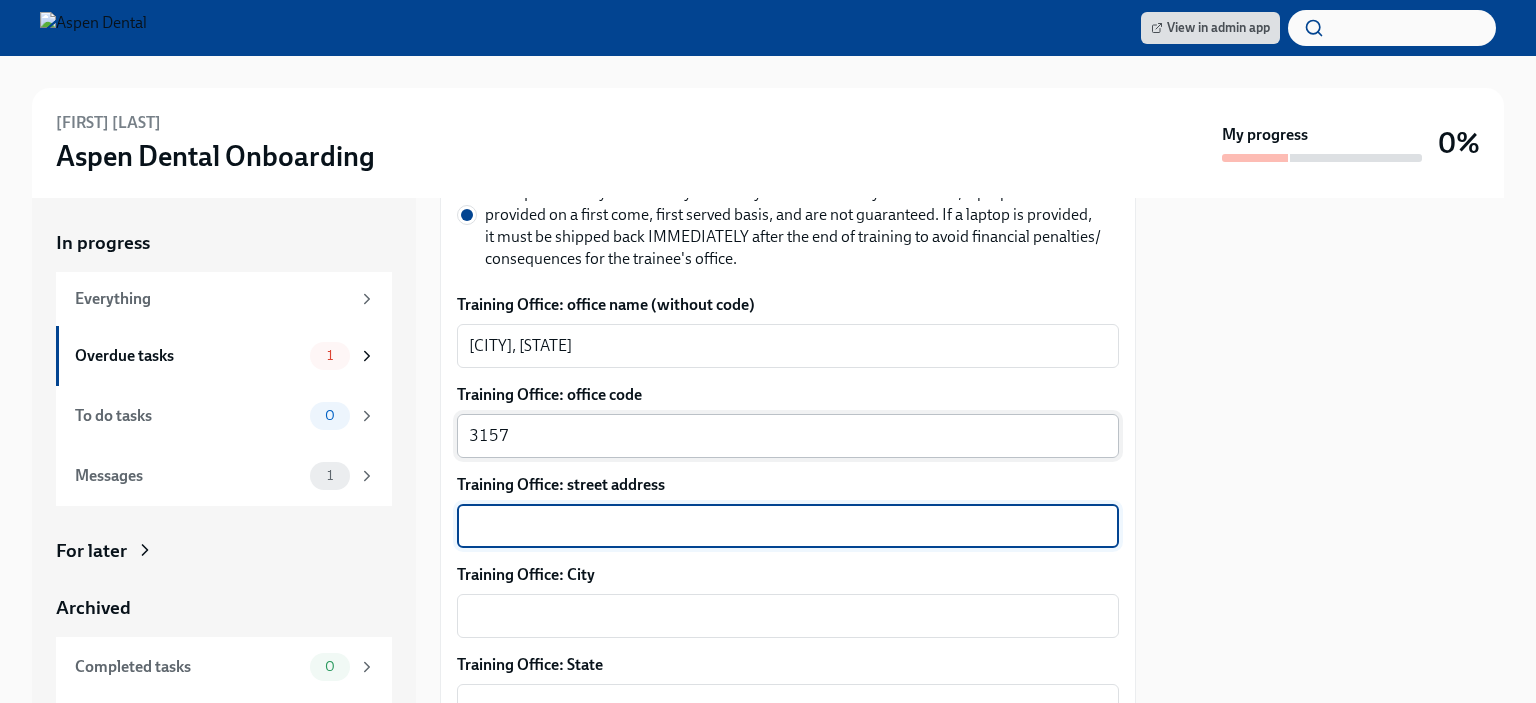 paste on "1331 Smithville Hwy, McMinnville, TN 37110" 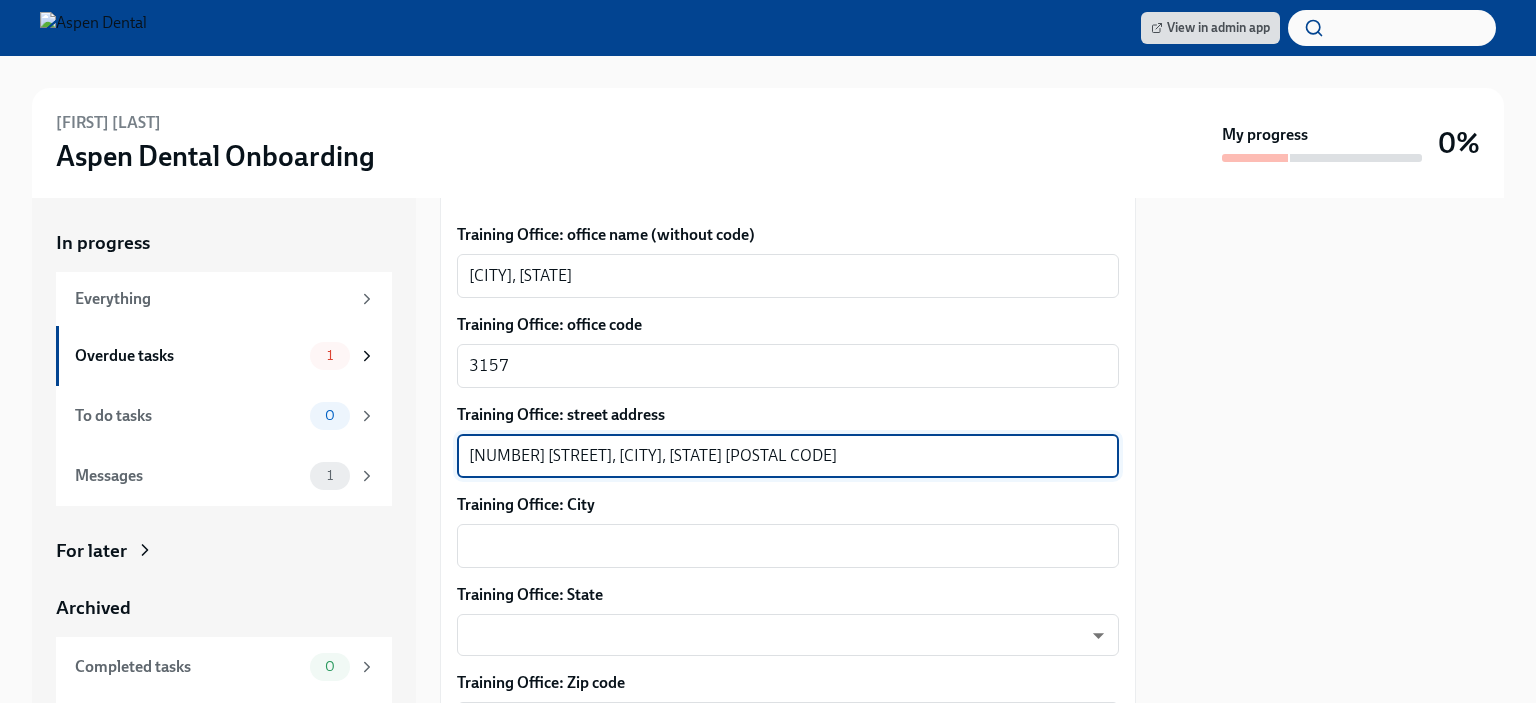 scroll, scrollTop: 1200, scrollLeft: 0, axis: vertical 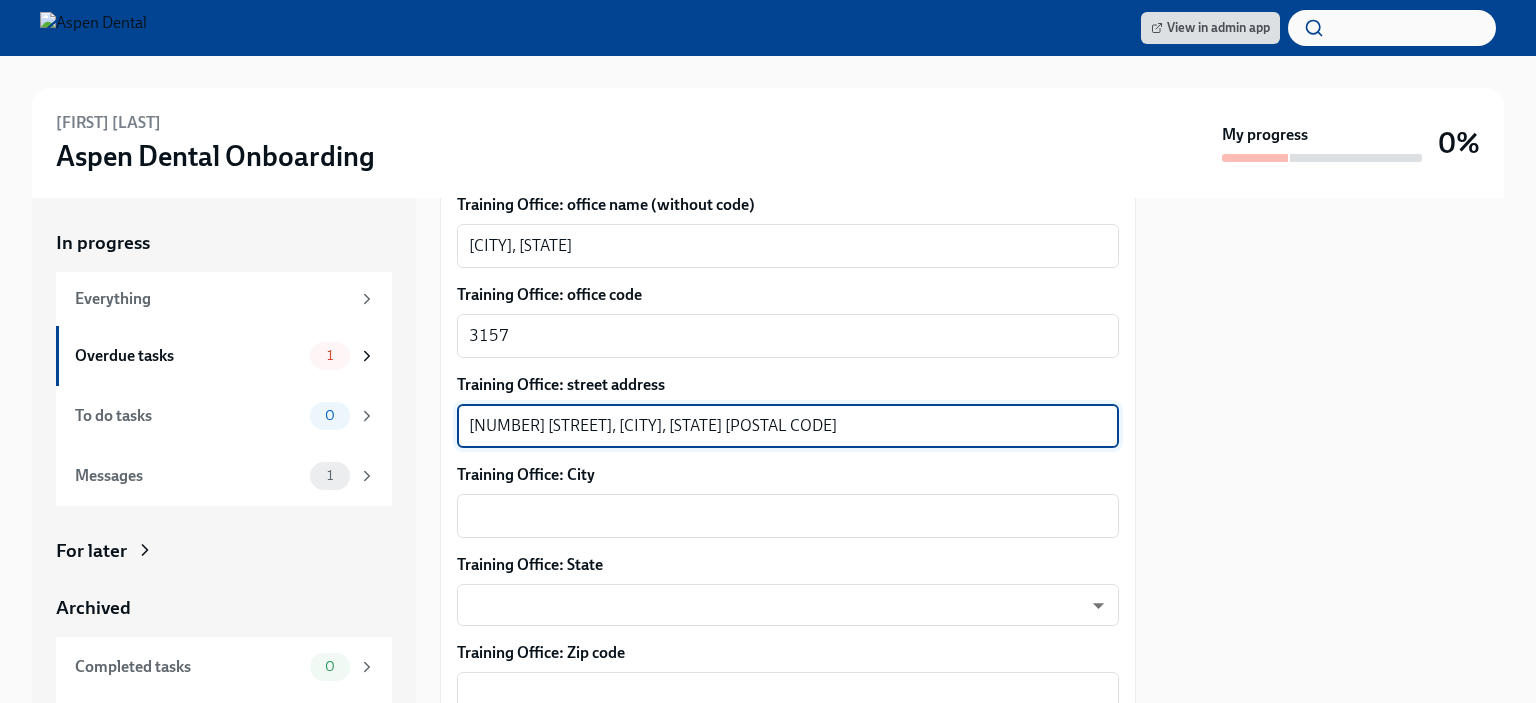 type on "1331 Smithville Hwy, McMinnville, TN 37110" 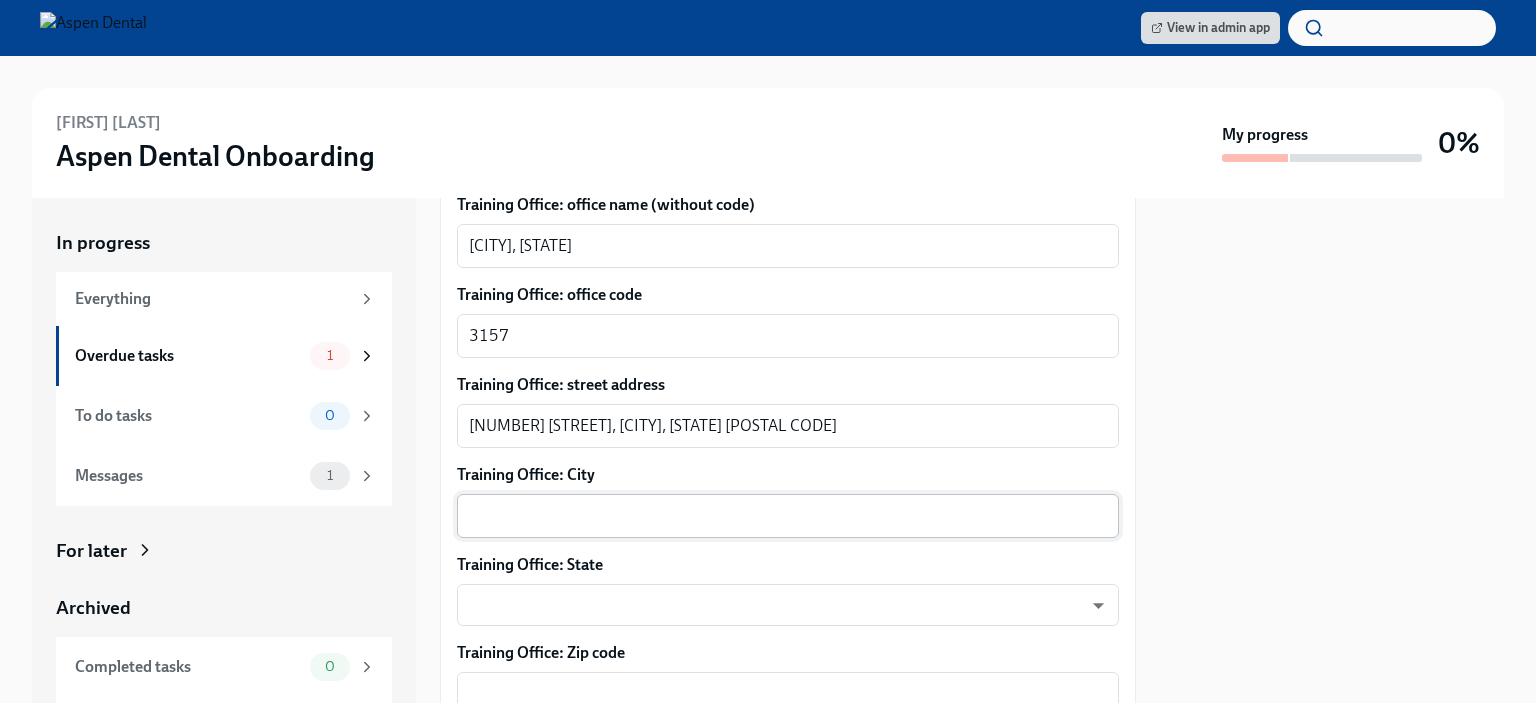 click on "x ​" at bounding box center [788, 516] 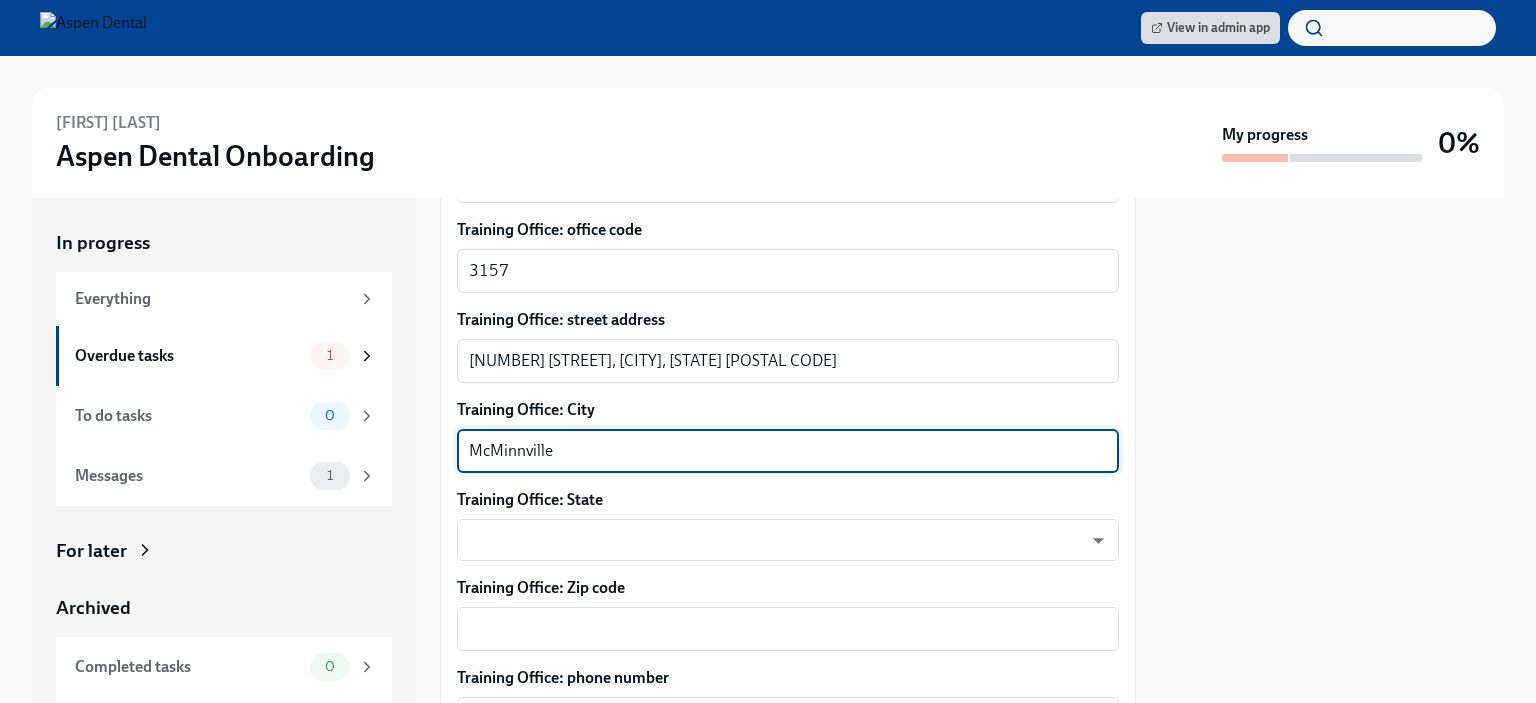 scroll, scrollTop: 1300, scrollLeft: 0, axis: vertical 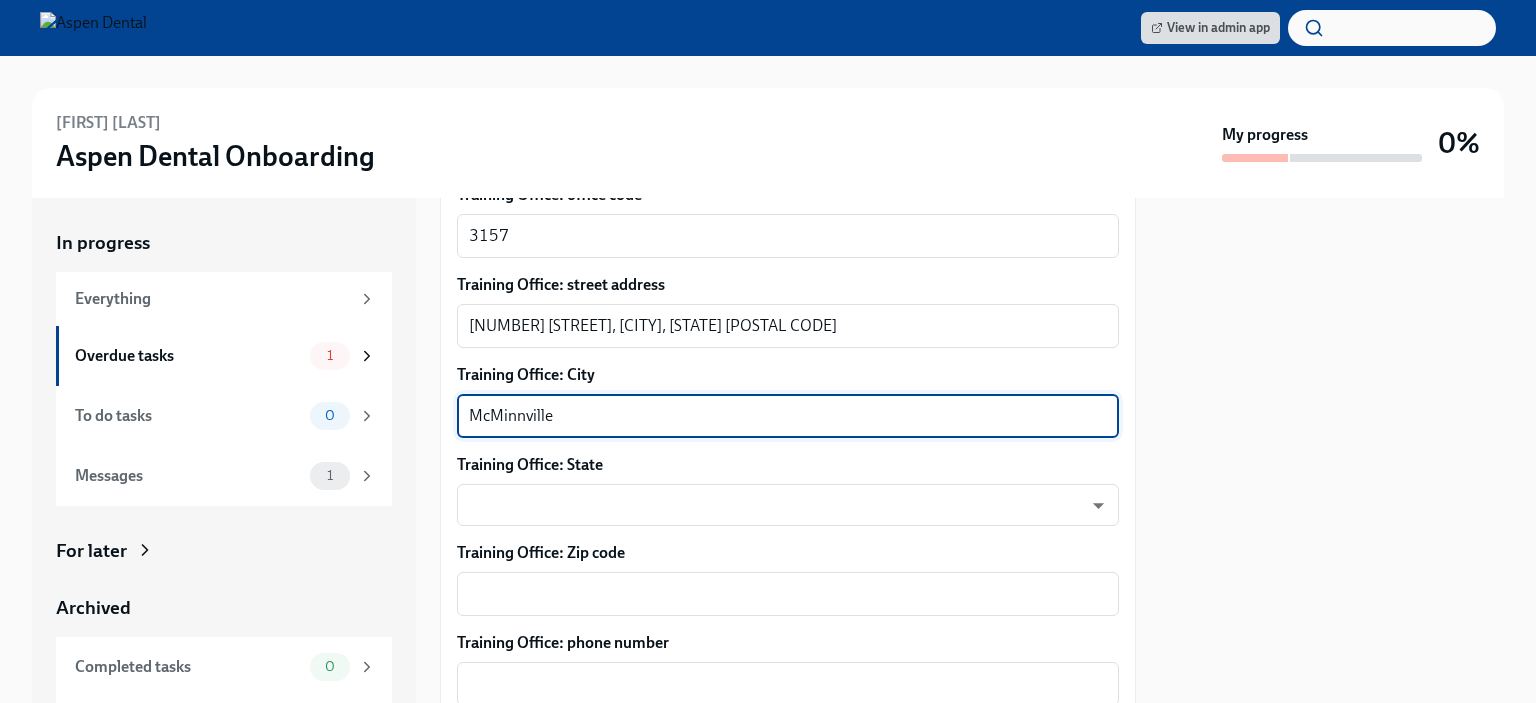 type on "McMinnville" 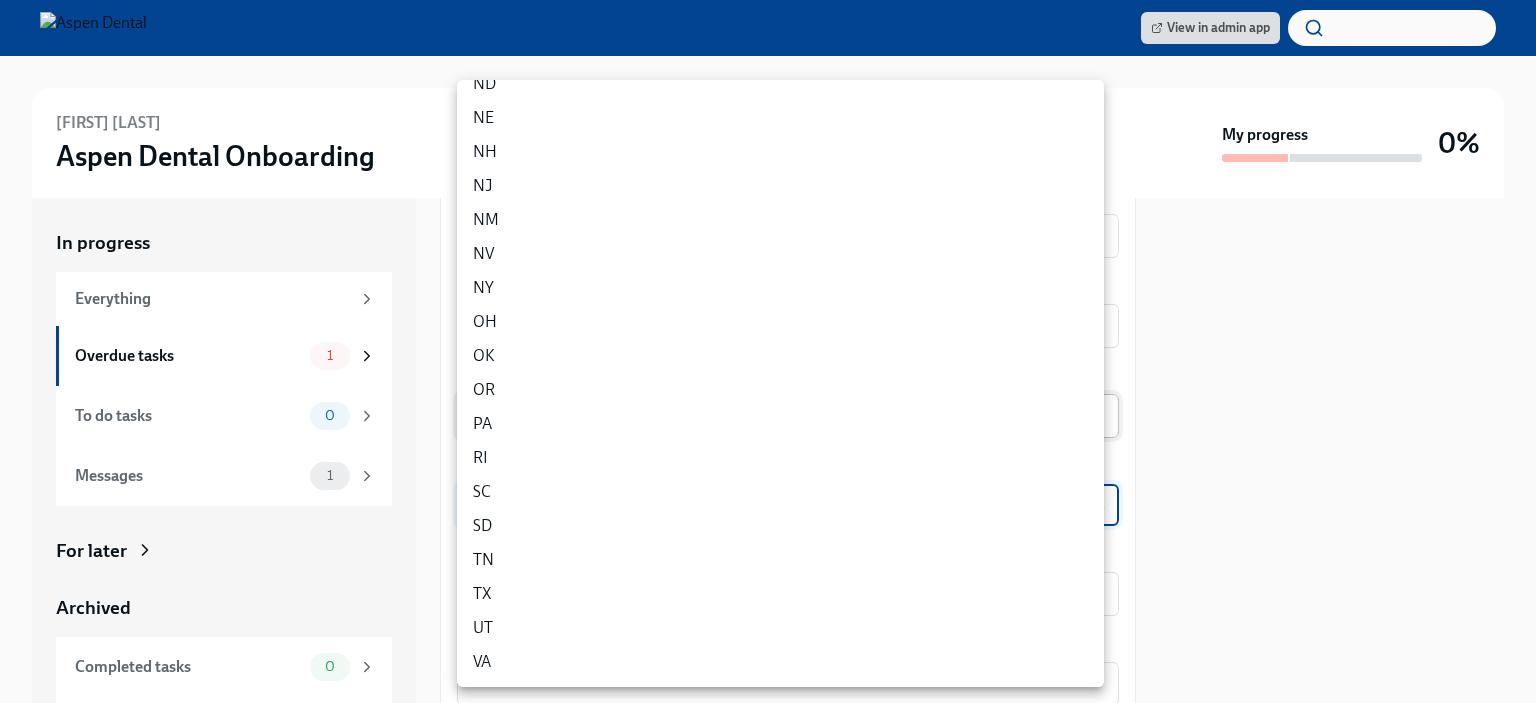 scroll, scrollTop: 1000, scrollLeft: 0, axis: vertical 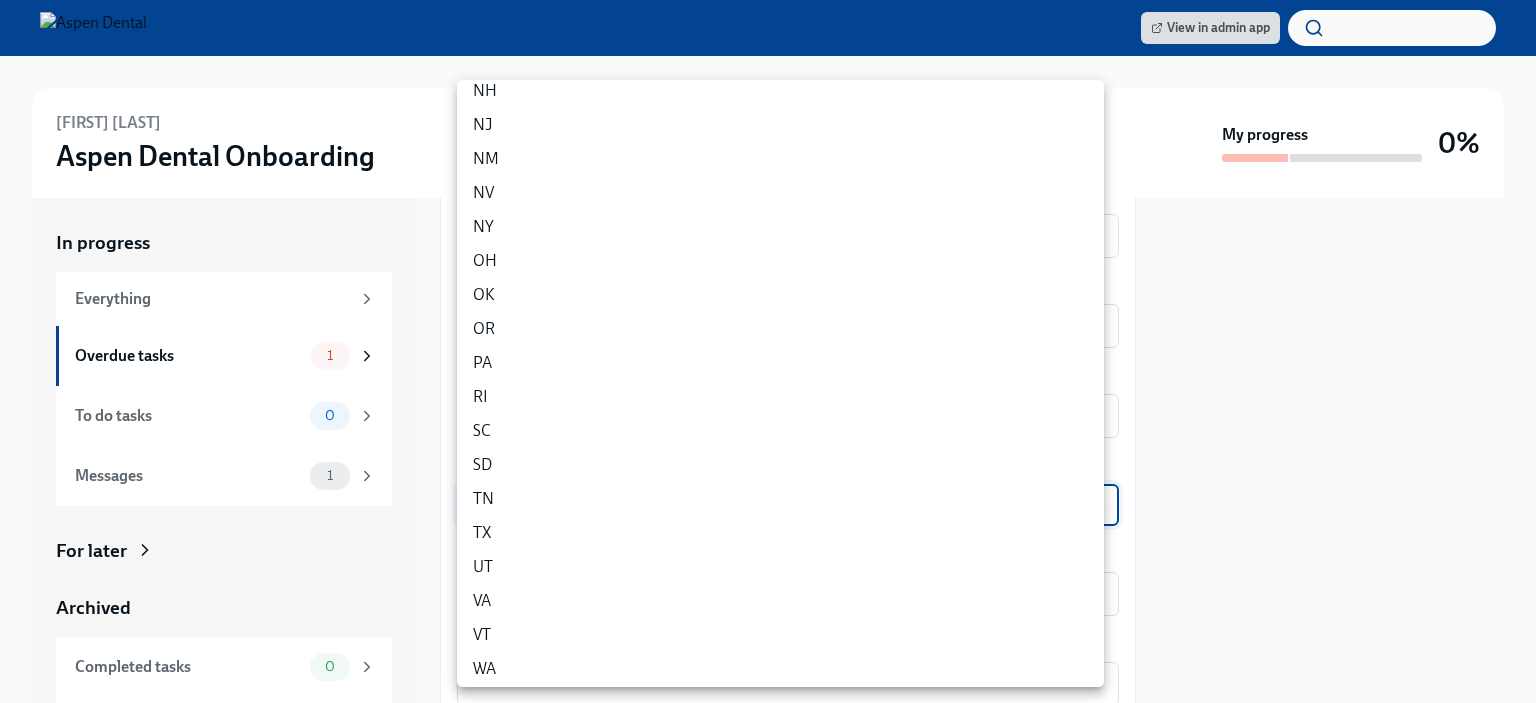 click on "TN" at bounding box center [780, 499] 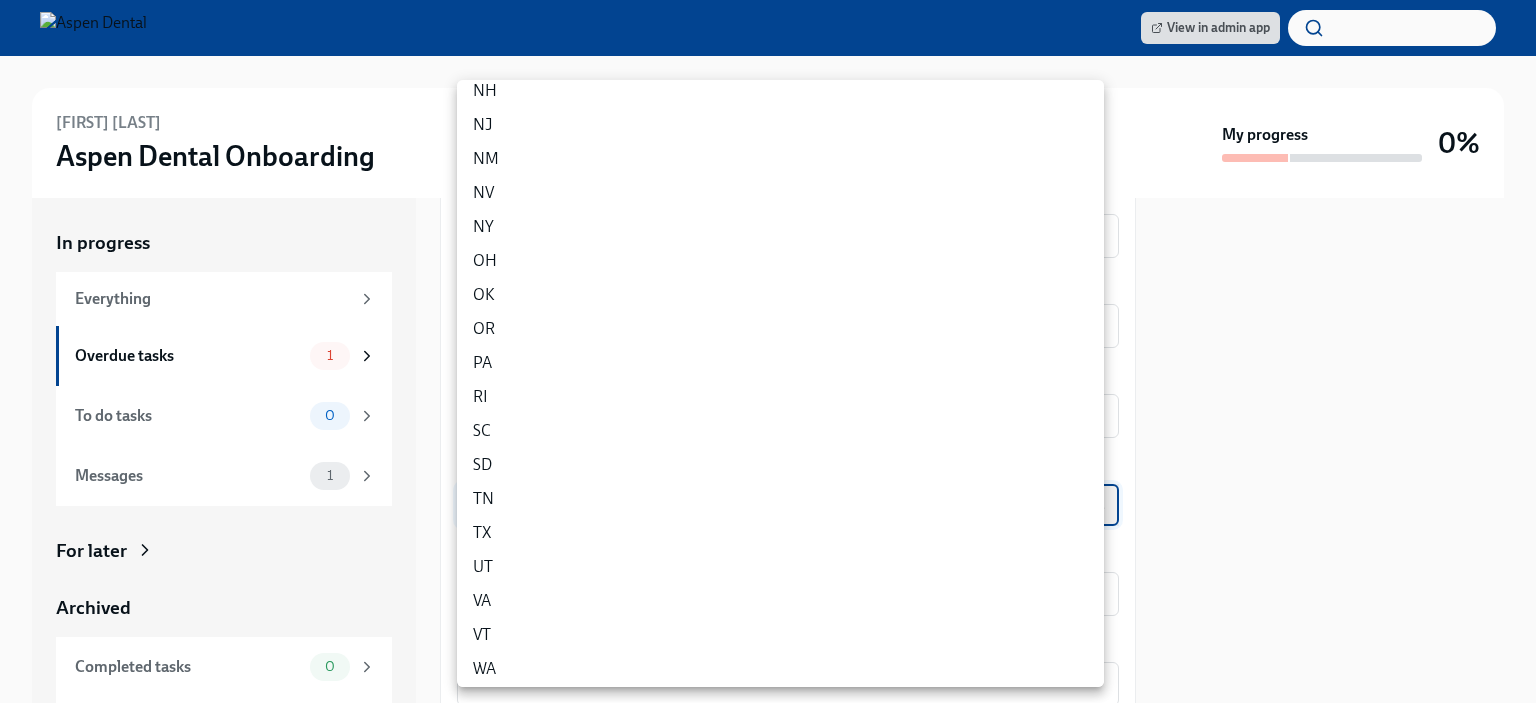 type on "OfPr9MNI5" 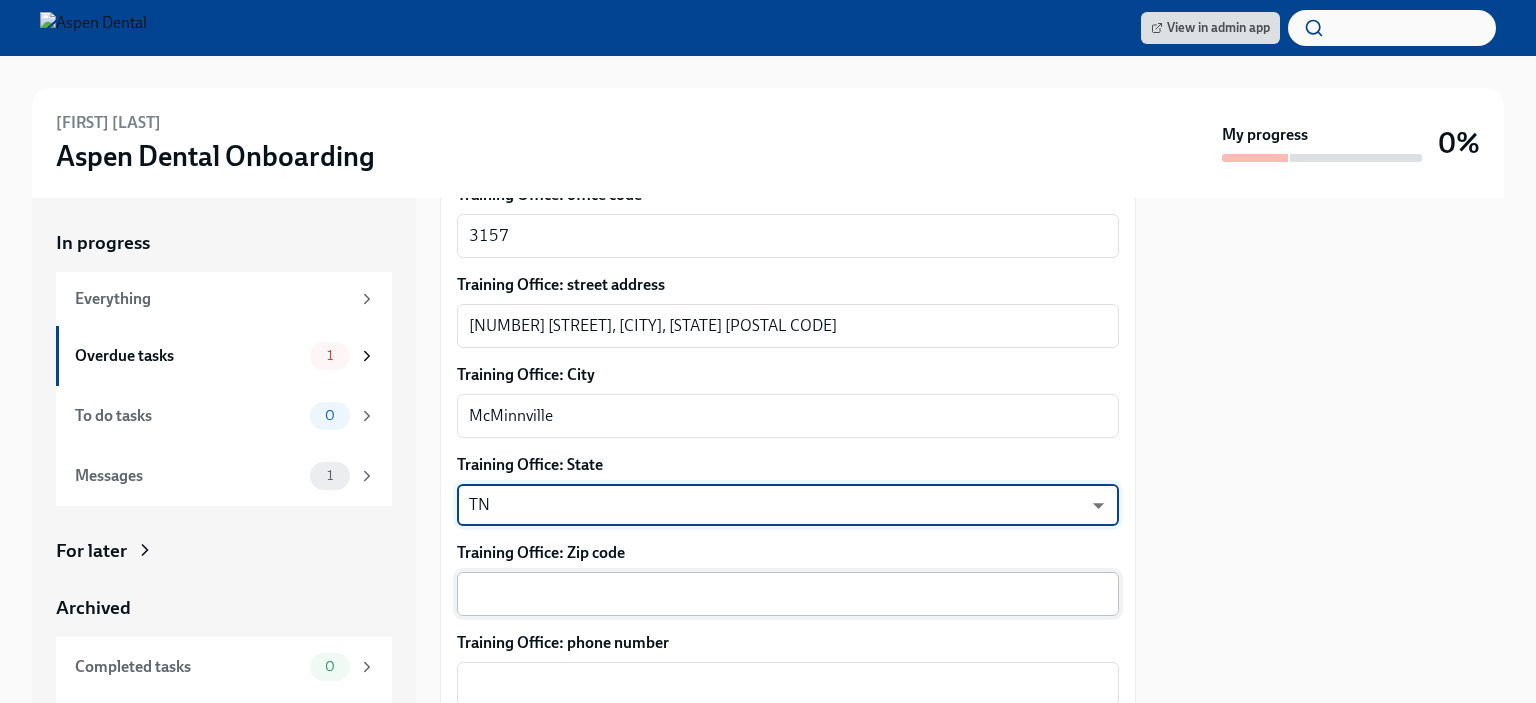 click on "Training Office: Zip code" at bounding box center [788, 594] 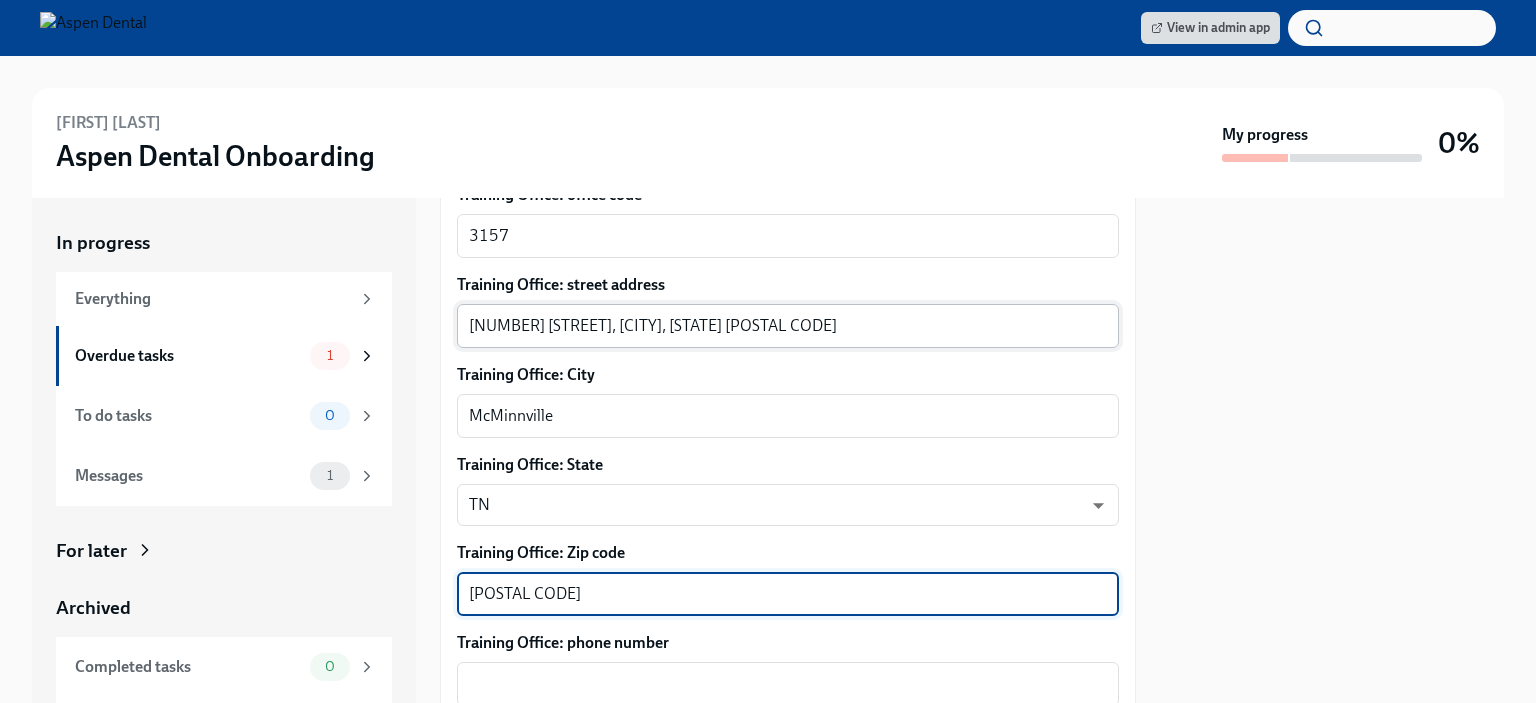 type on "37110" 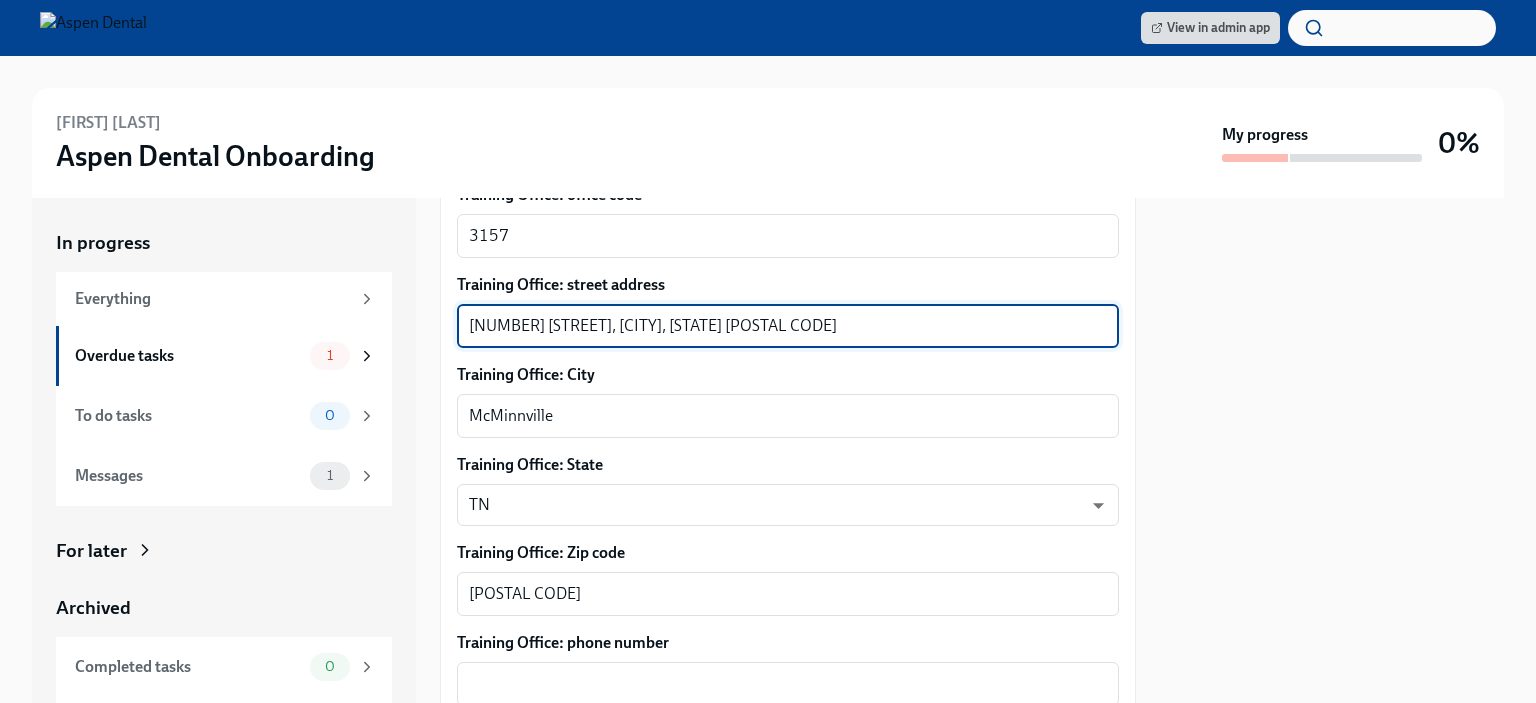 drag, startPoint x: 805, startPoint y: 324, endPoint x: 728, endPoint y: 312, distance: 77.92946 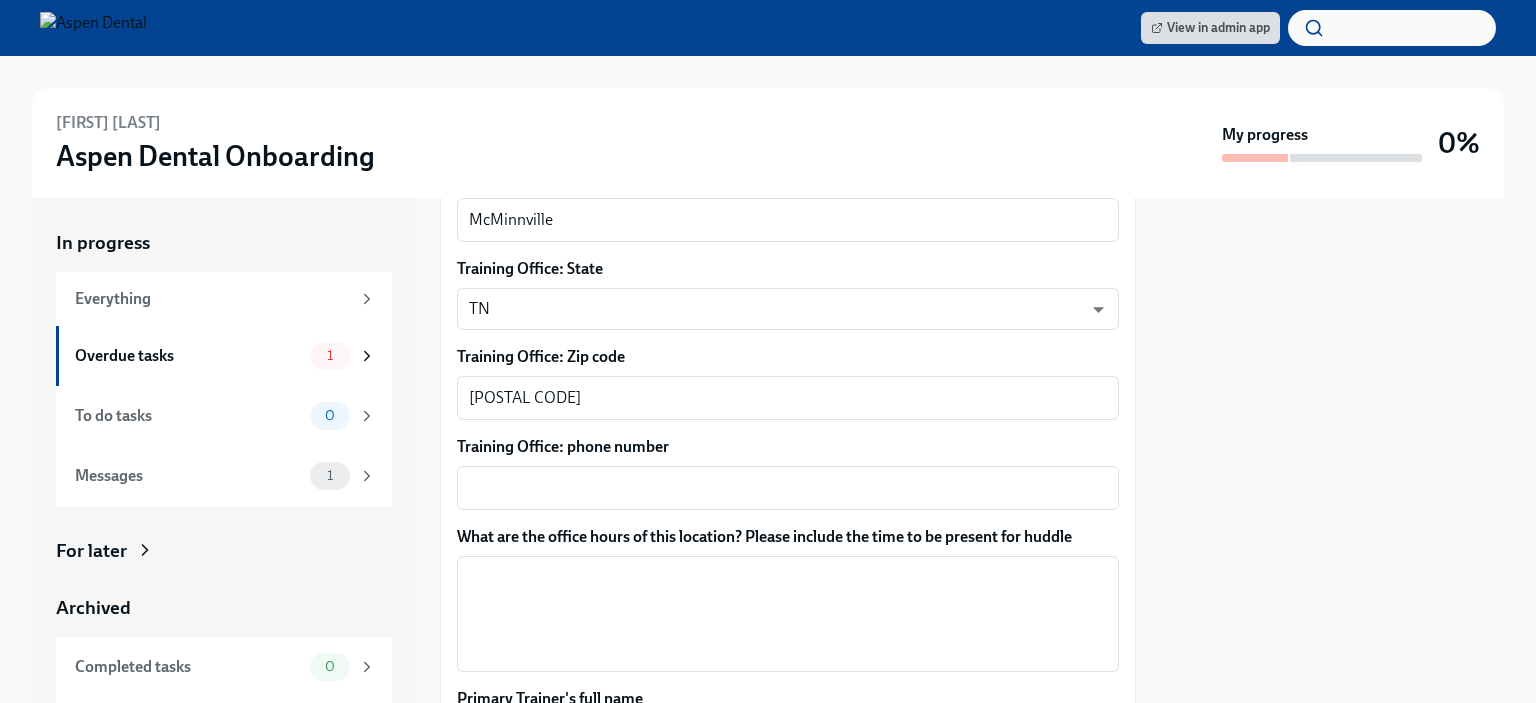 scroll, scrollTop: 1500, scrollLeft: 0, axis: vertical 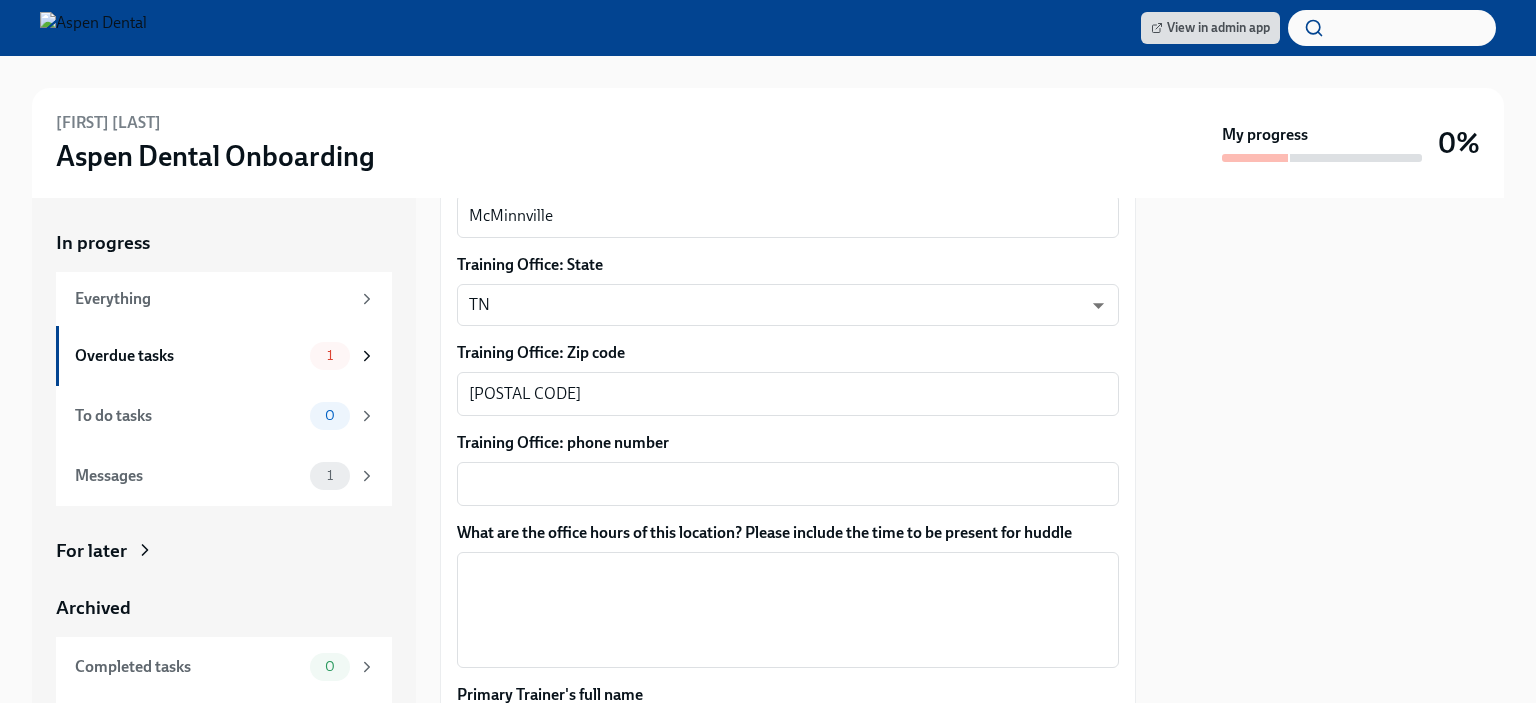 type on "1331 Smithville Hwy, McMinnville" 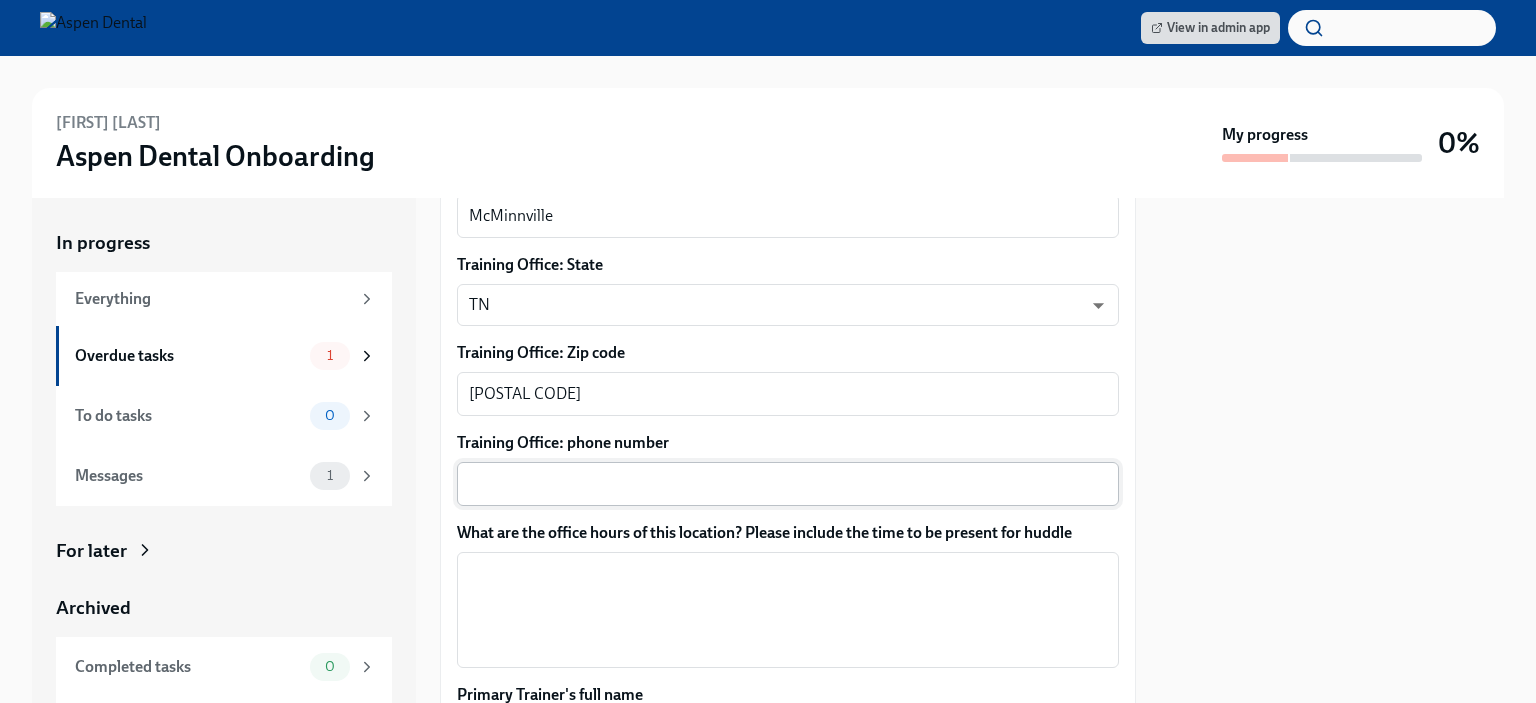 click on "Training Office: phone number" at bounding box center [788, 484] 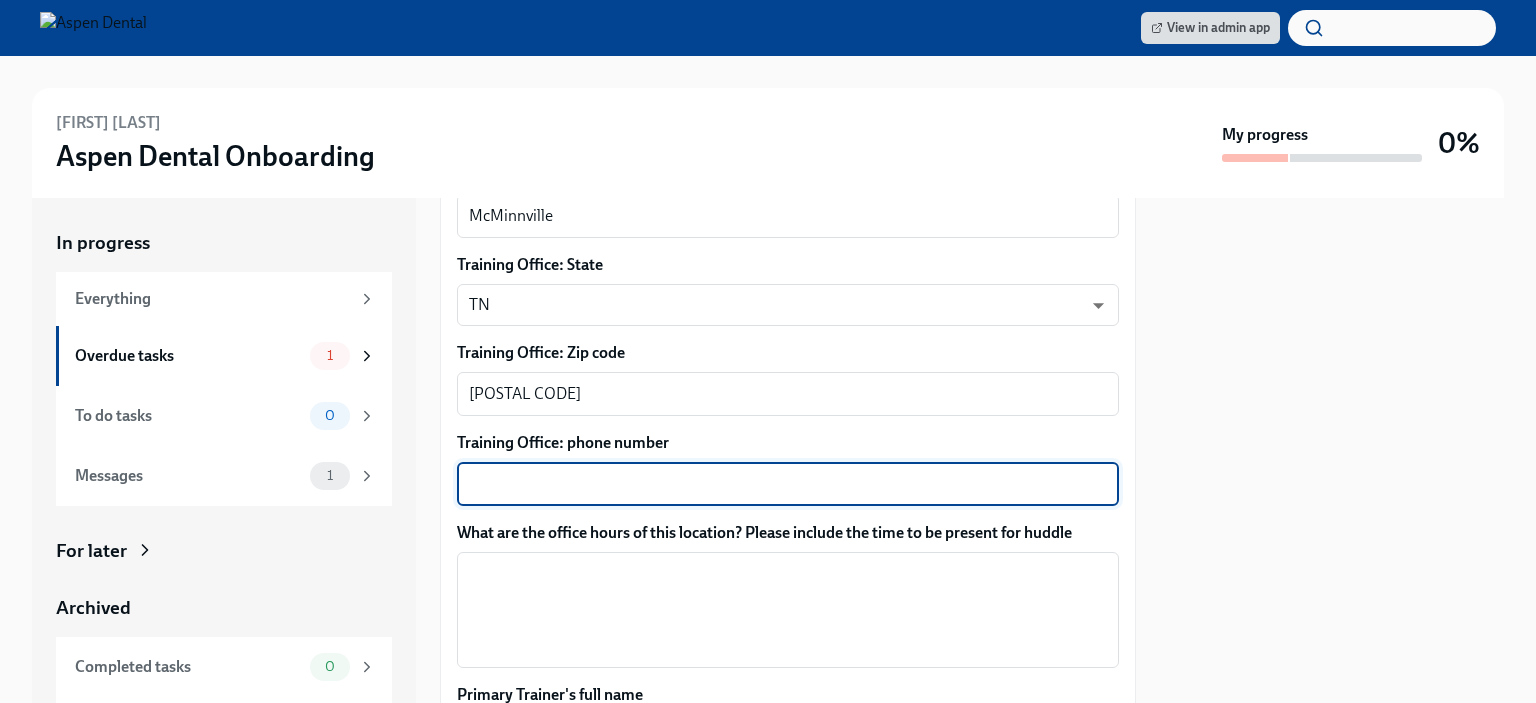 paste on "931) 450-7177" 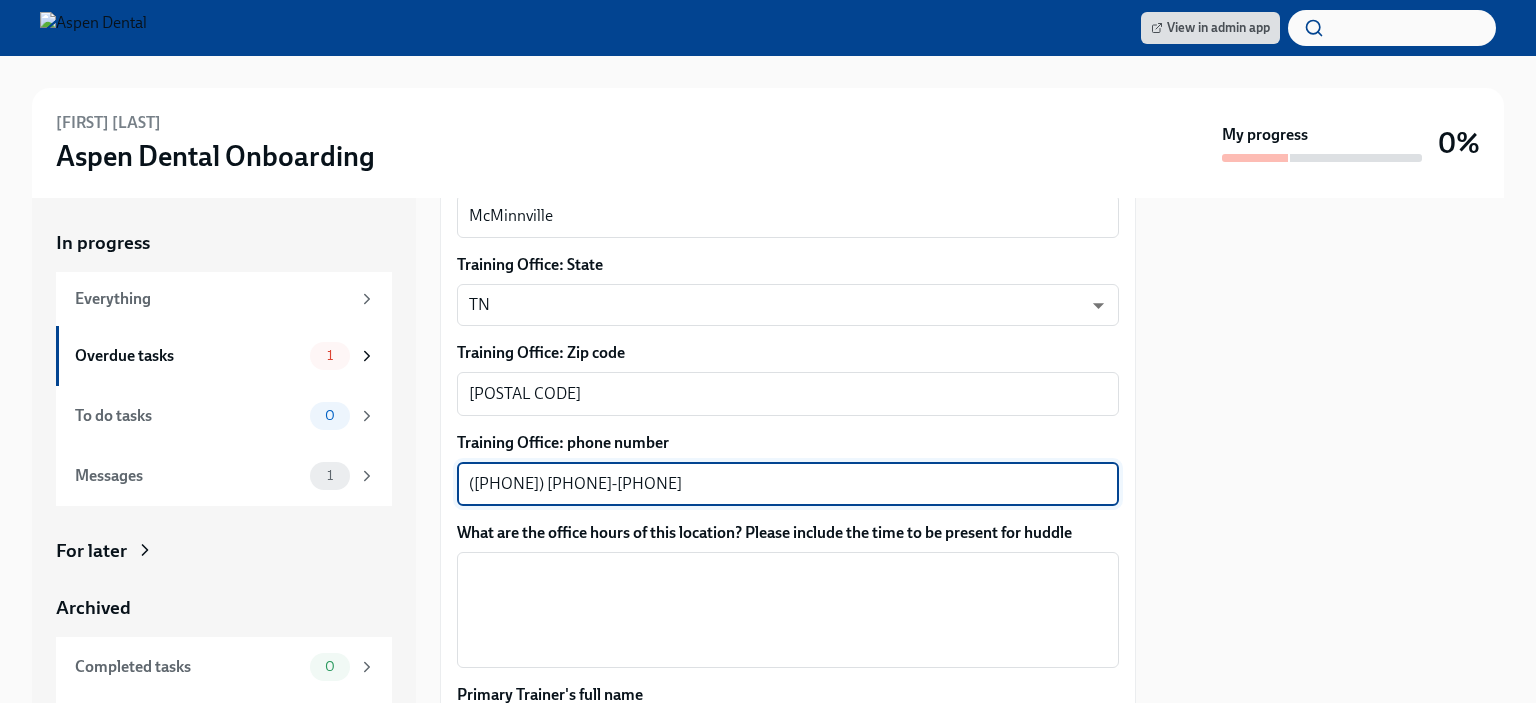 click on "931) 450-7177" at bounding box center (788, 484) 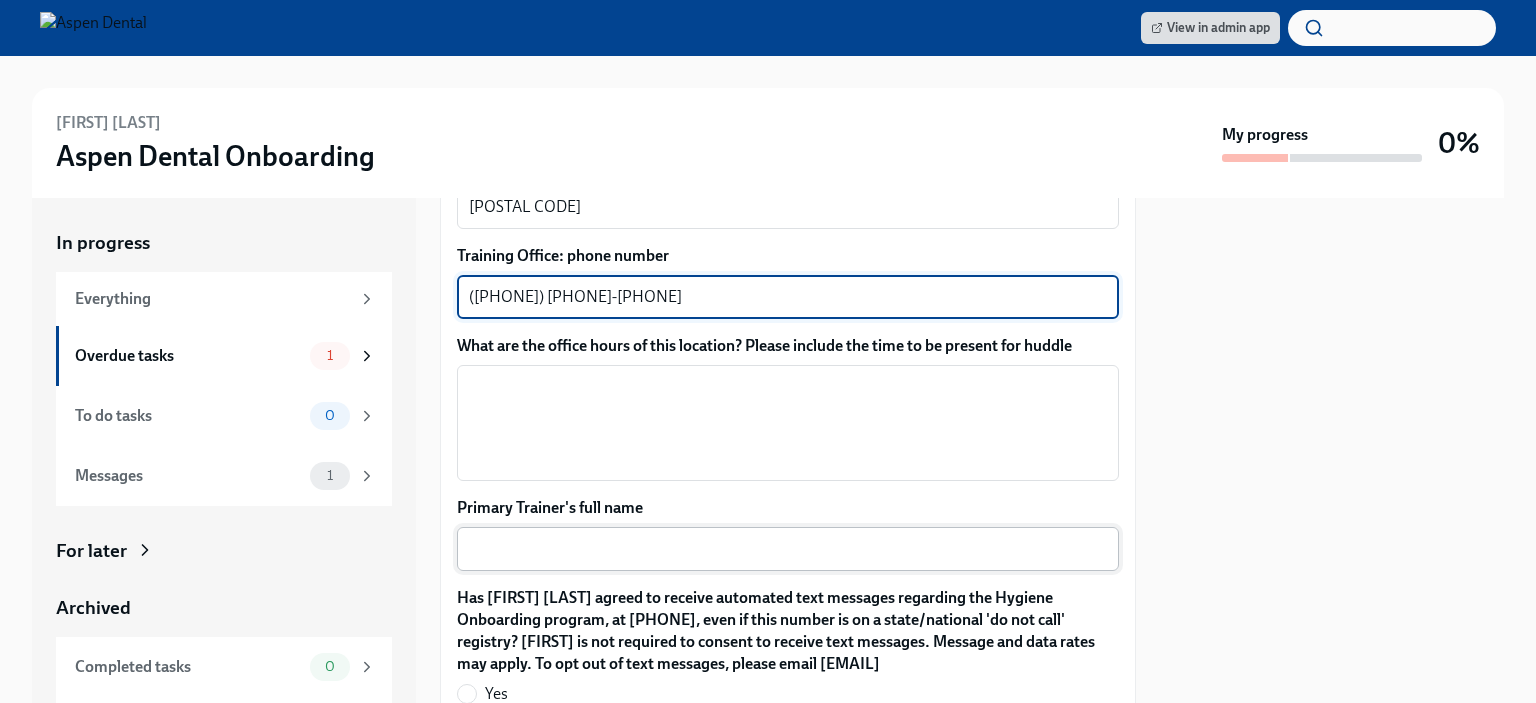 scroll, scrollTop: 1700, scrollLeft: 0, axis: vertical 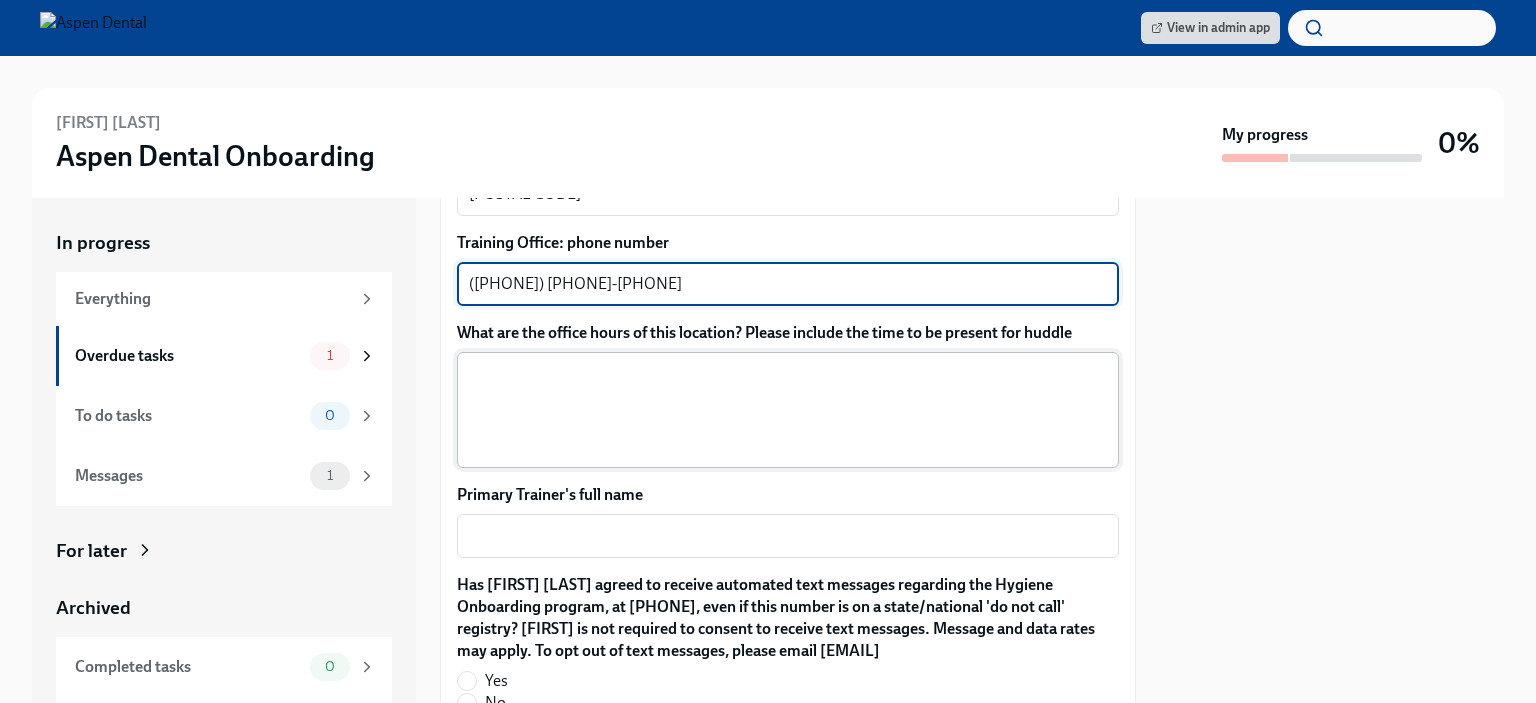 type on "(931) 450-7177" 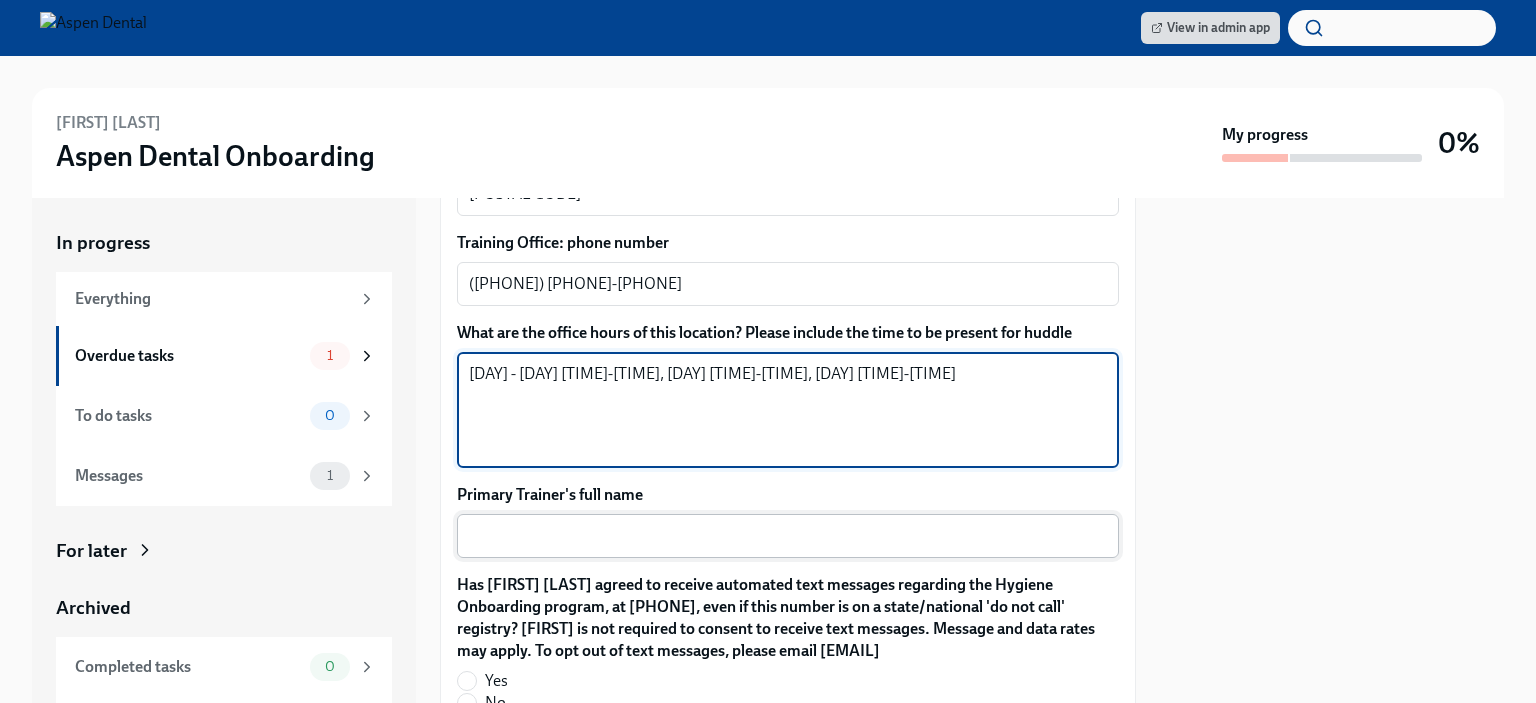 type on "Monday - Wednesday 8am- 5pm, Thursday 8am- 6pm, Friday 7am- 2pm" 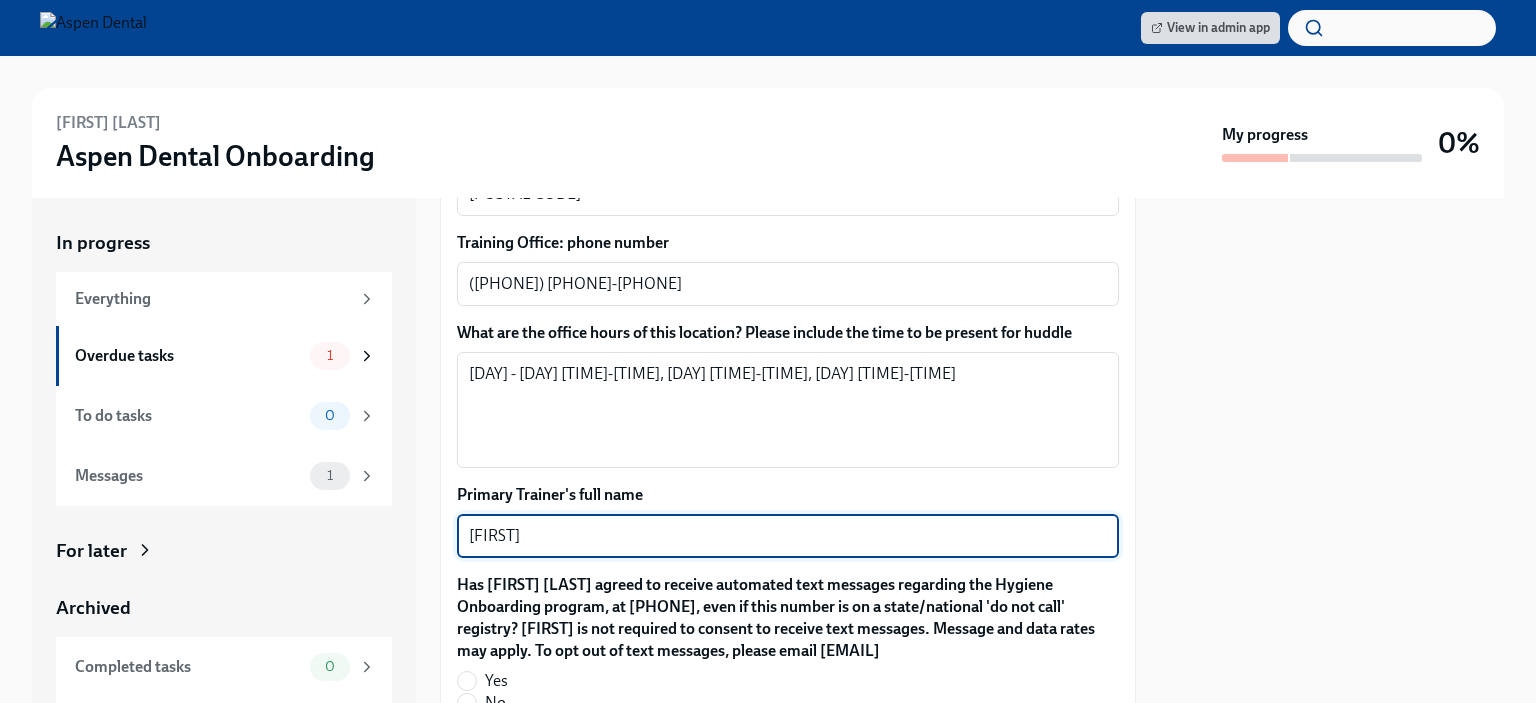 drag, startPoint x: 456, startPoint y: 548, endPoint x: 449, endPoint y: 511, distance: 37.65634 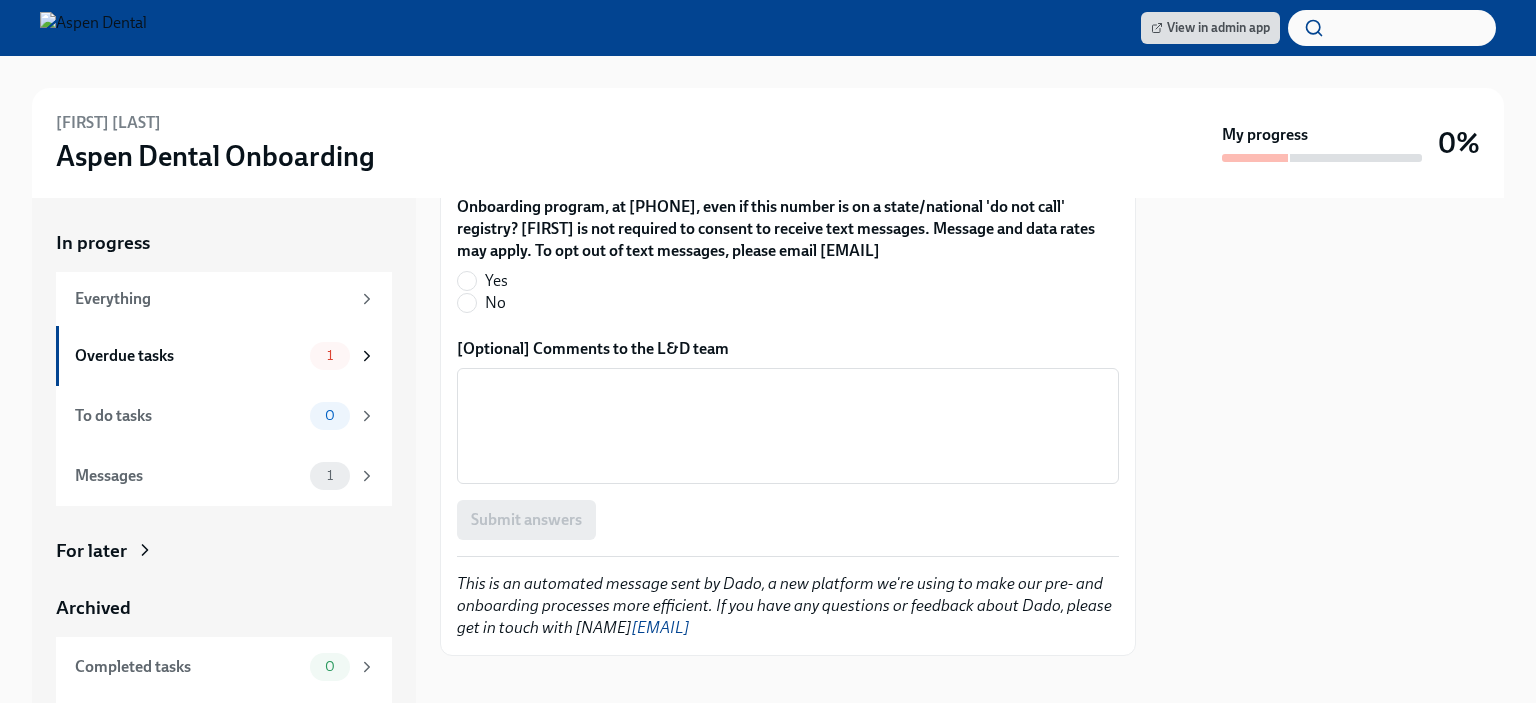 scroll, scrollTop: 2000, scrollLeft: 0, axis: vertical 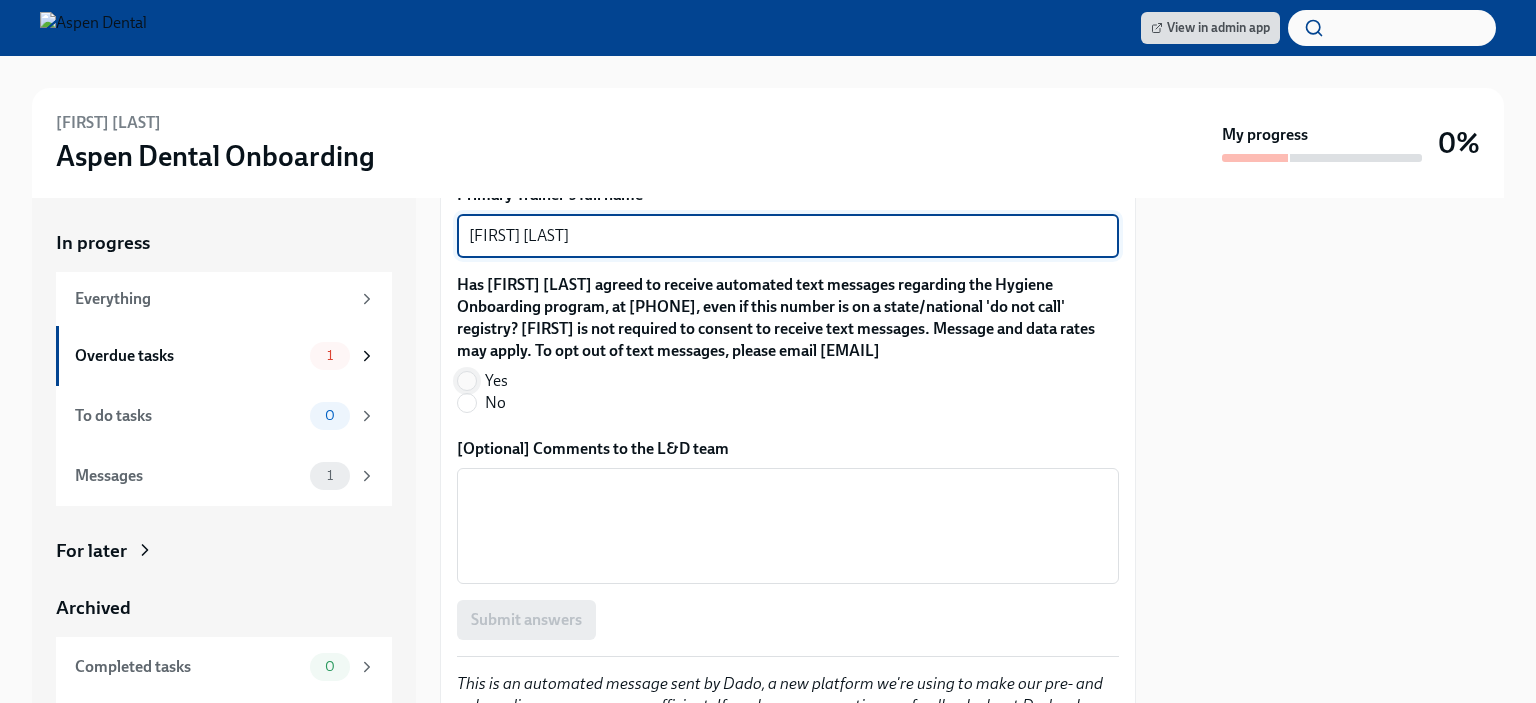 type on "Calie Lilienthal" 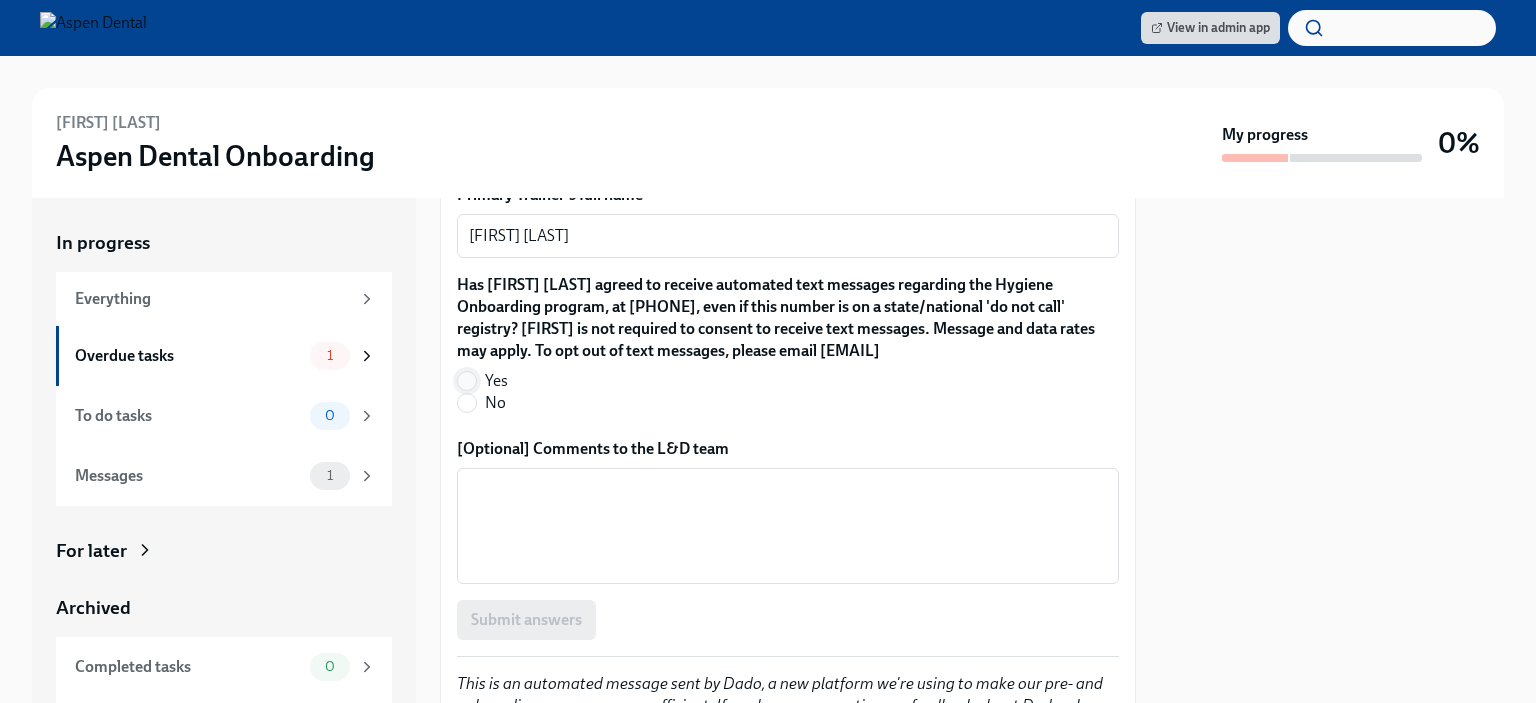 click on "Yes" at bounding box center (467, 381) 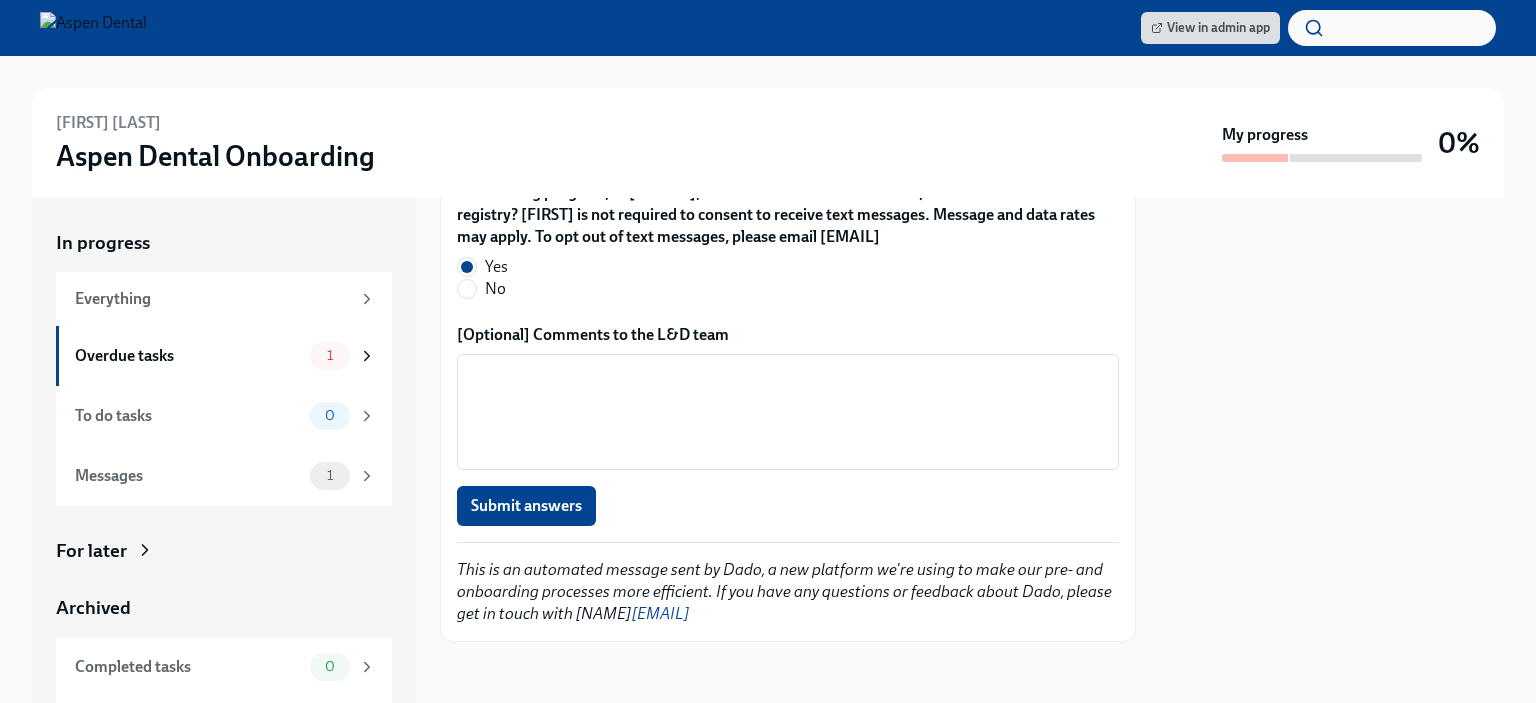 scroll, scrollTop: 2116, scrollLeft: 0, axis: vertical 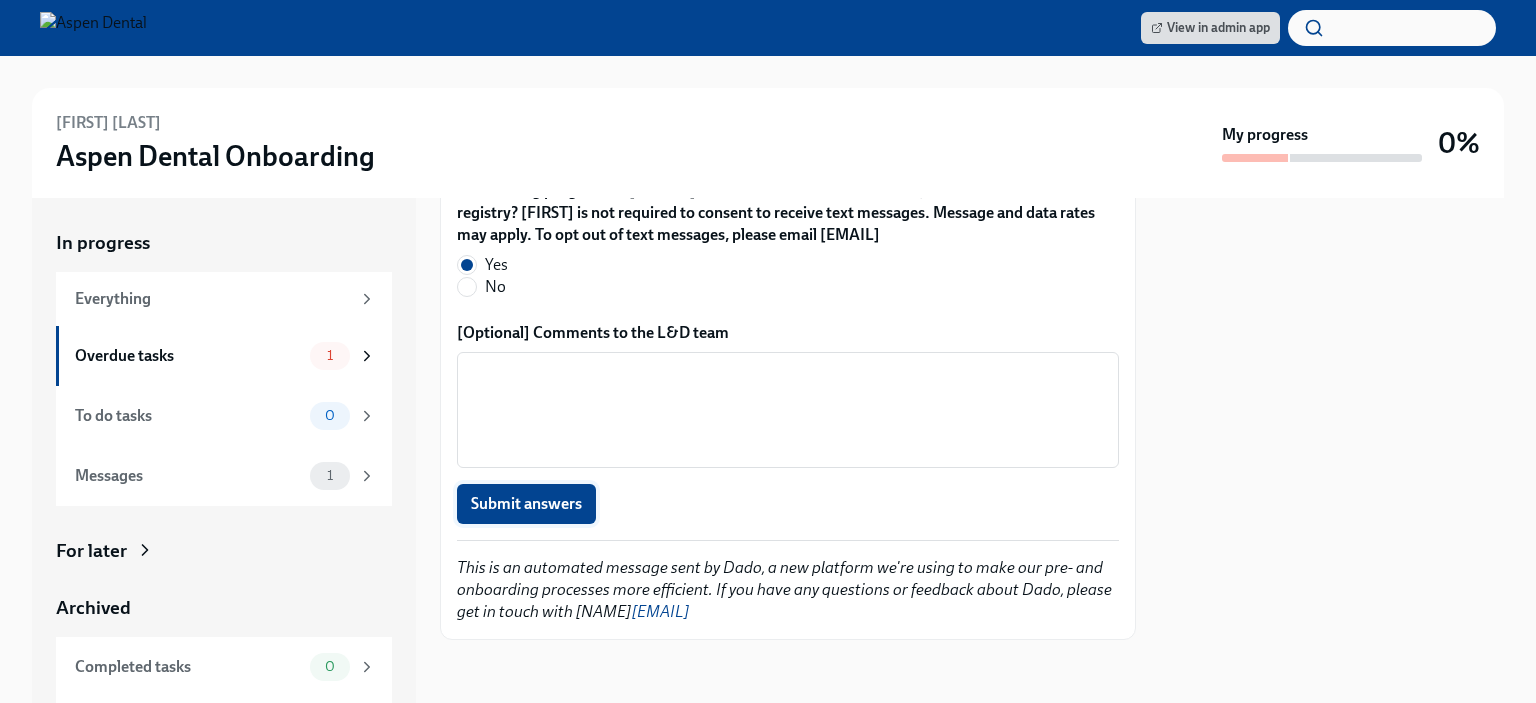 click on "Submit answers" at bounding box center (526, 504) 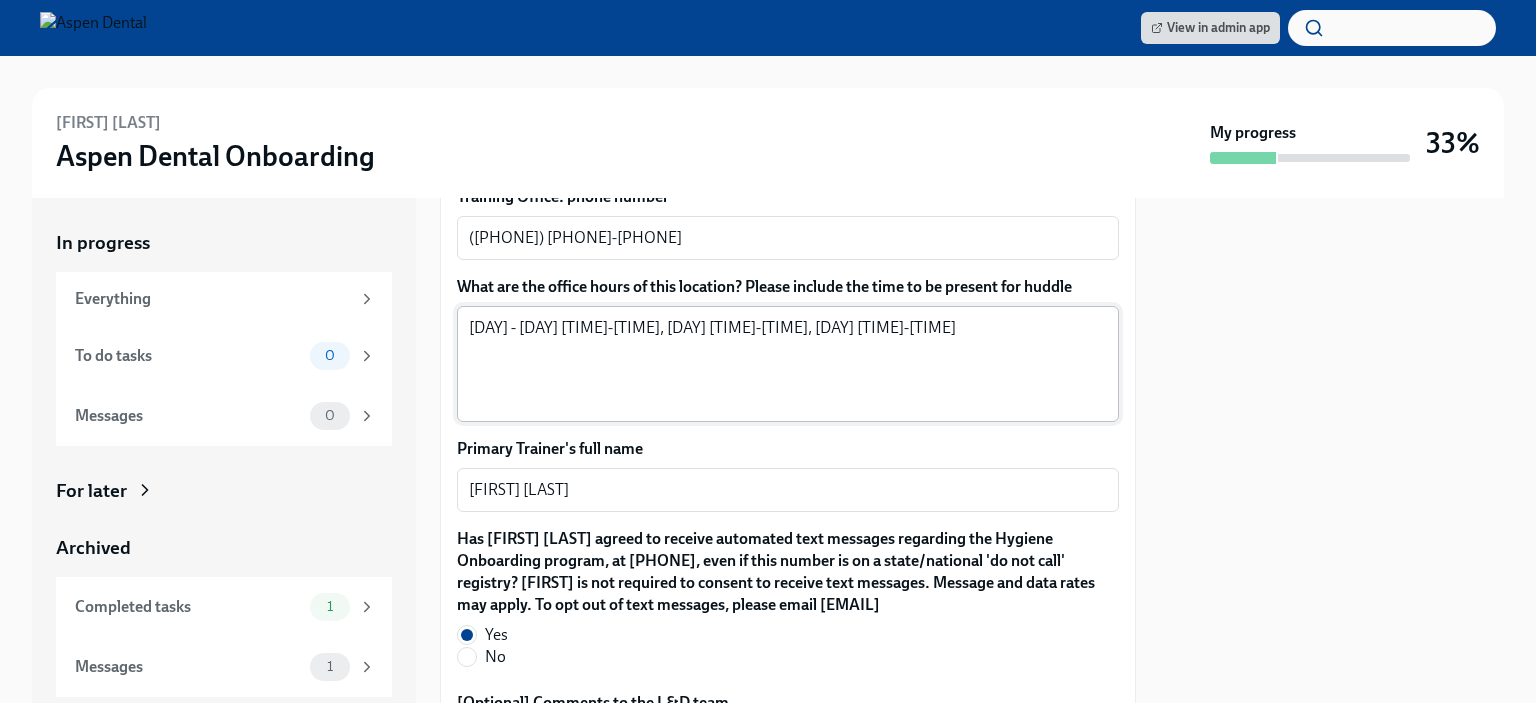 scroll, scrollTop: 1616, scrollLeft: 0, axis: vertical 